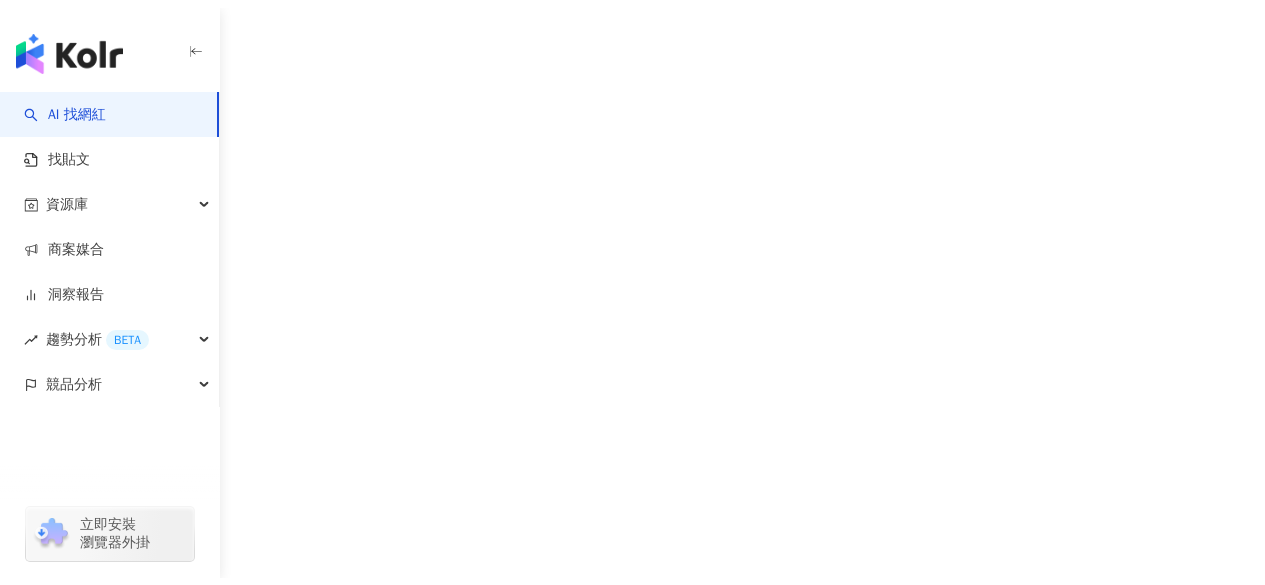 scroll, scrollTop: 0, scrollLeft: 0, axis: both 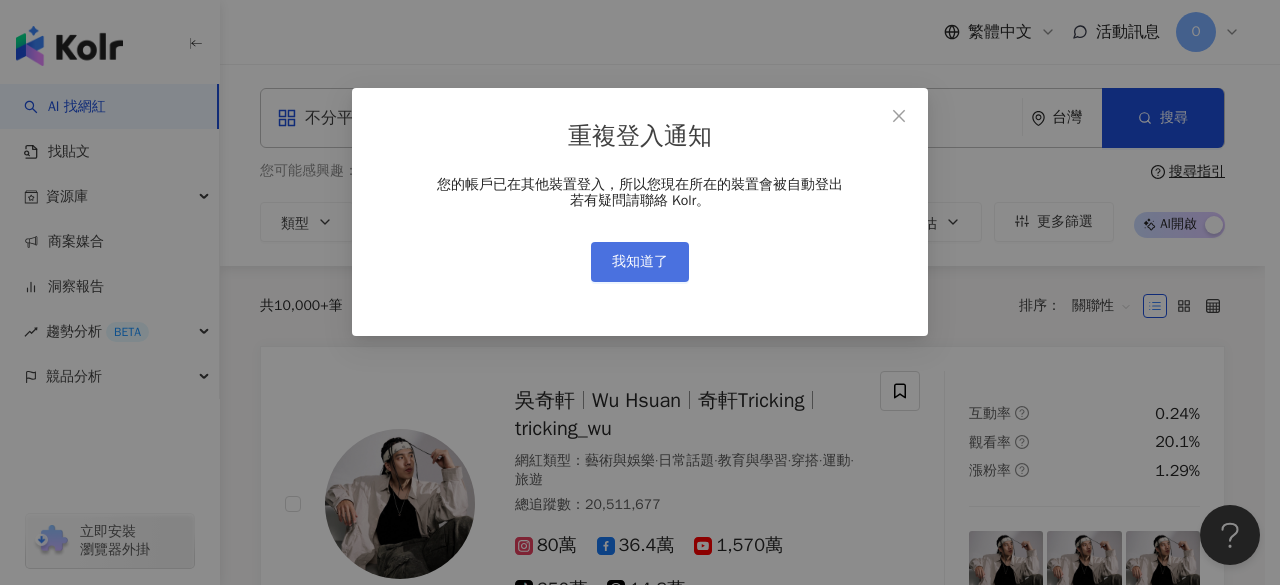 click on "我知道了" at bounding box center (640, 262) 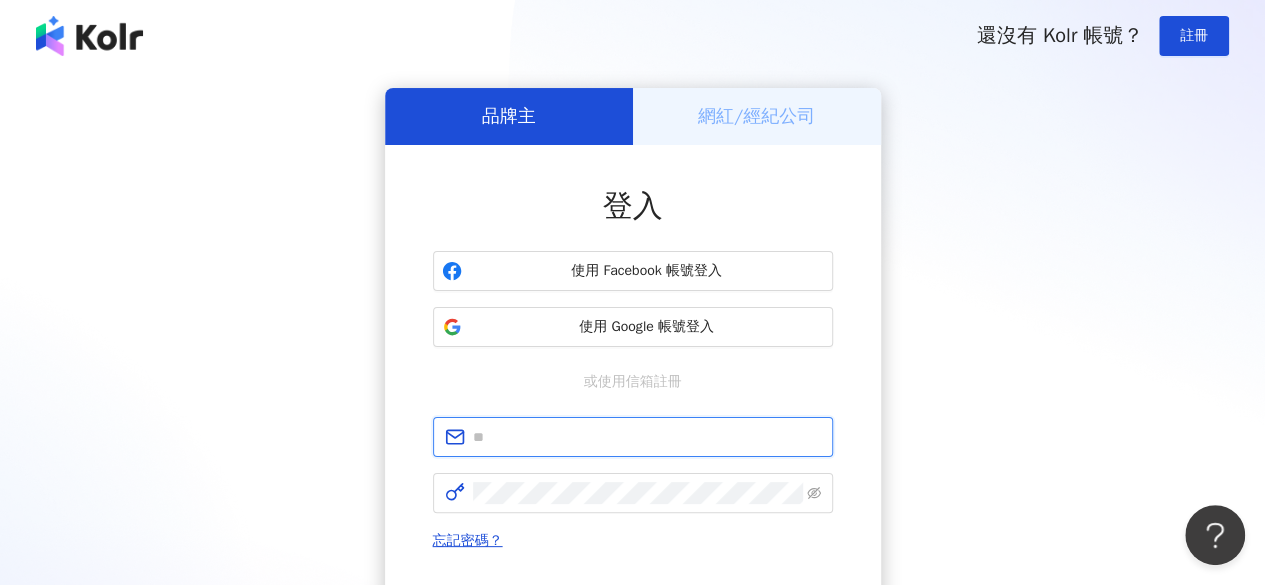 type on "**********" 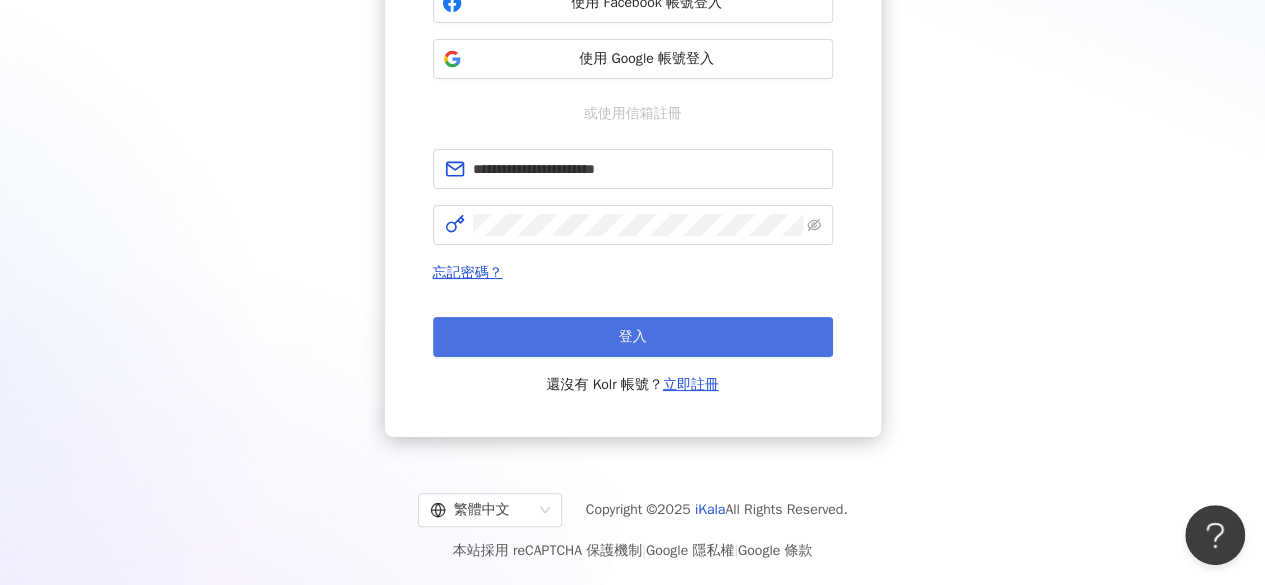 click on "登入" at bounding box center [633, 337] 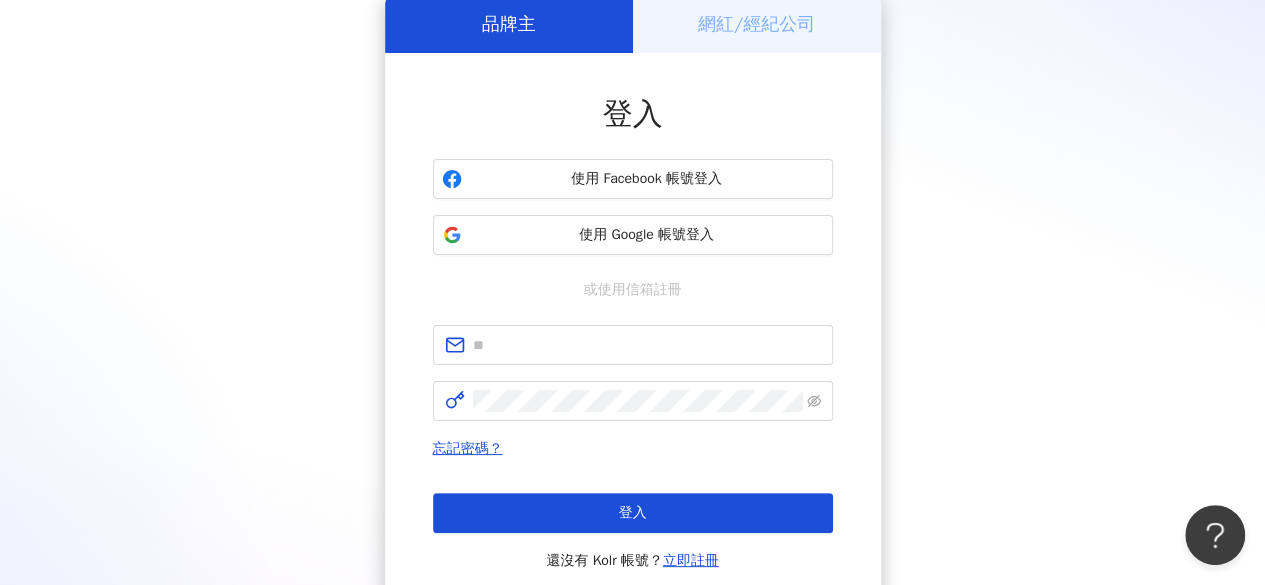 scroll, scrollTop: 268, scrollLeft: 0, axis: vertical 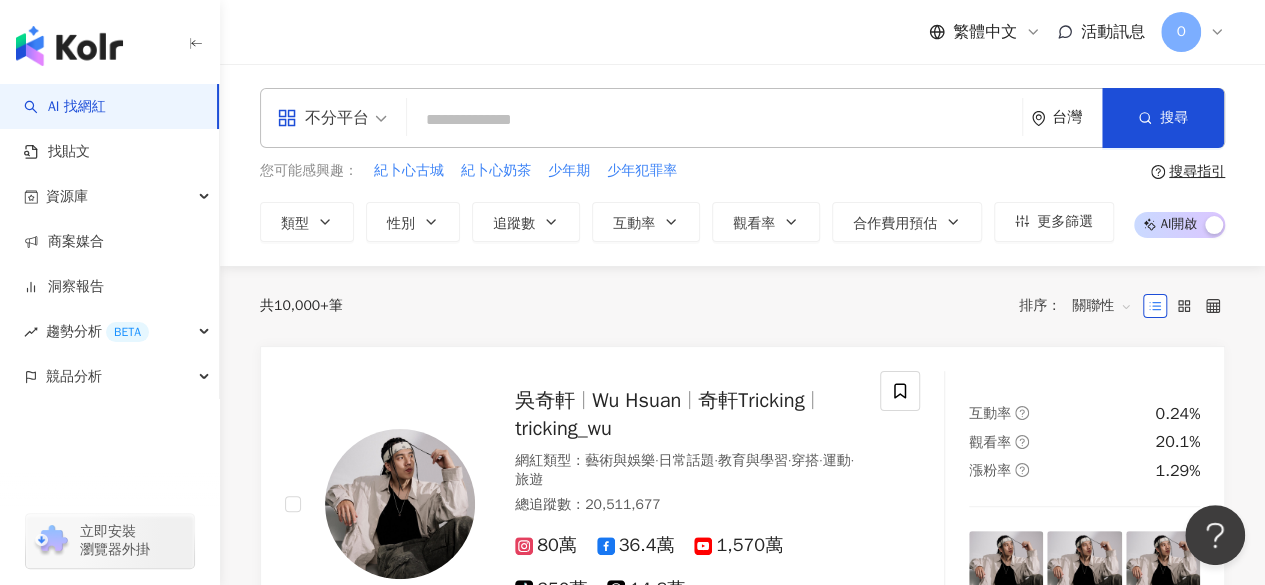 click at bounding box center (714, 120) 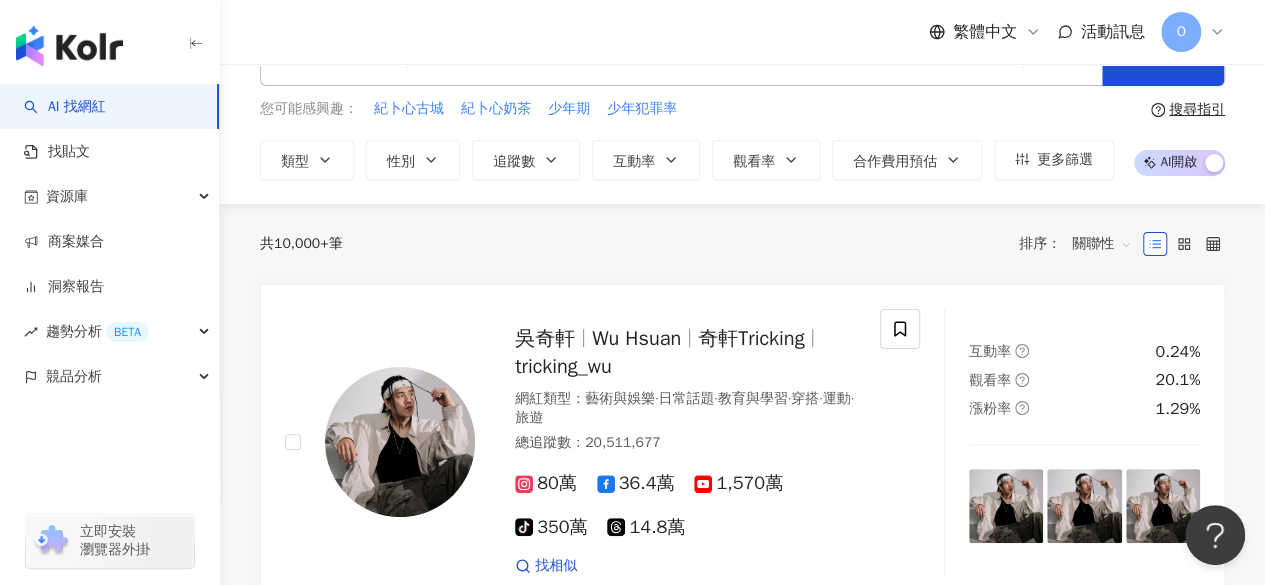 scroll, scrollTop: 0, scrollLeft: 0, axis: both 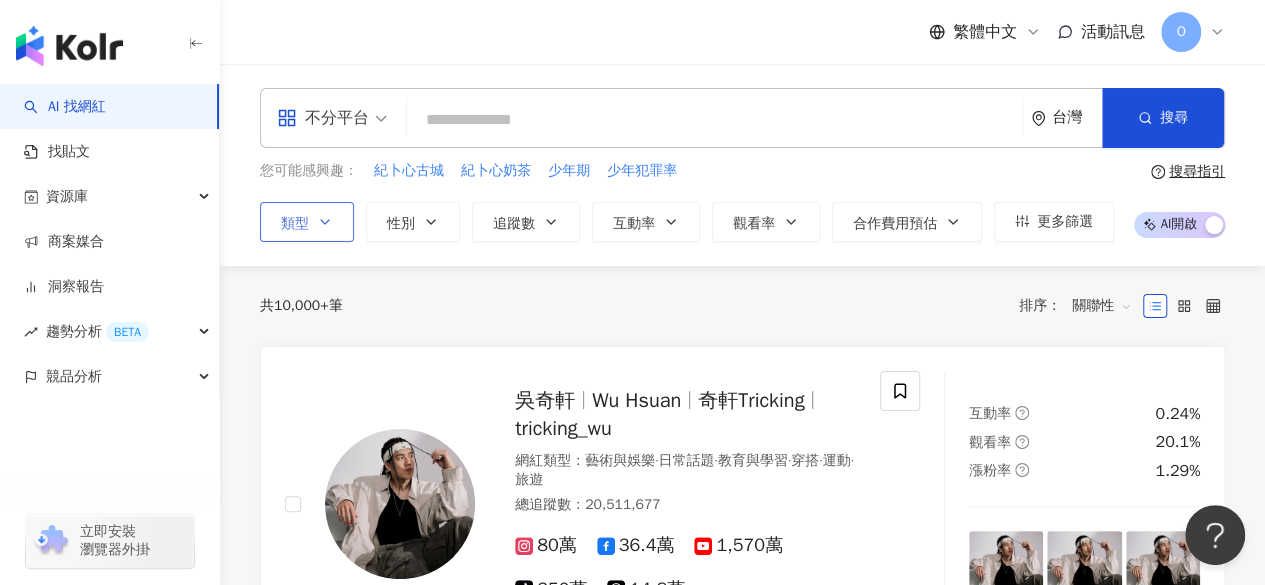 click on "類型" at bounding box center (307, 222) 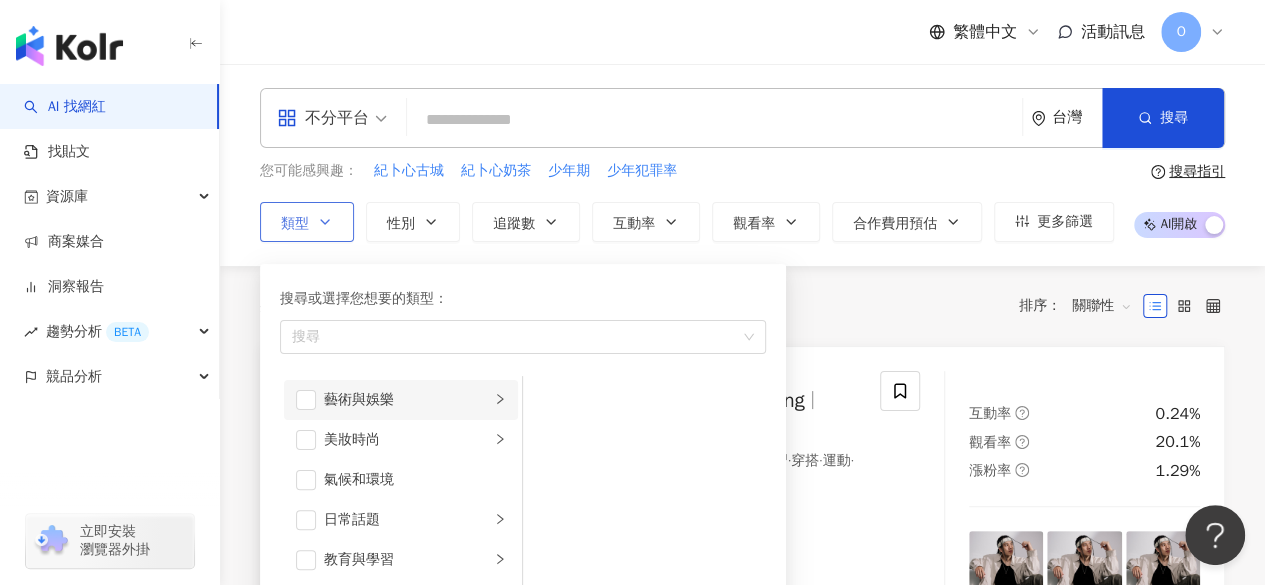 click on "藝術與娛樂" at bounding box center (401, 400) 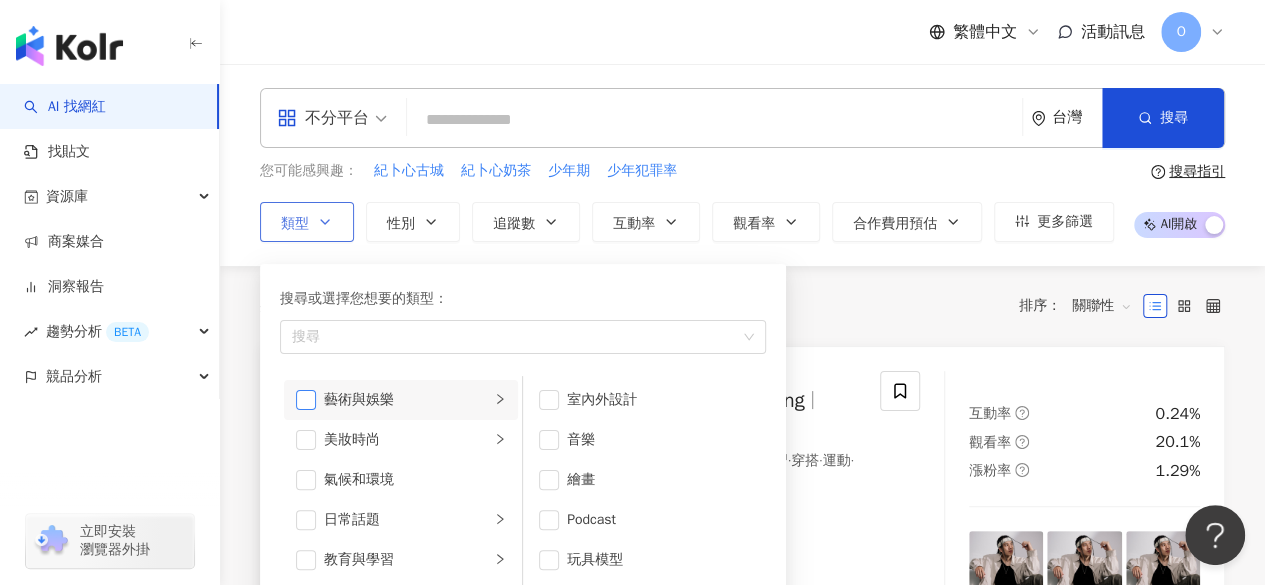 click at bounding box center (306, 400) 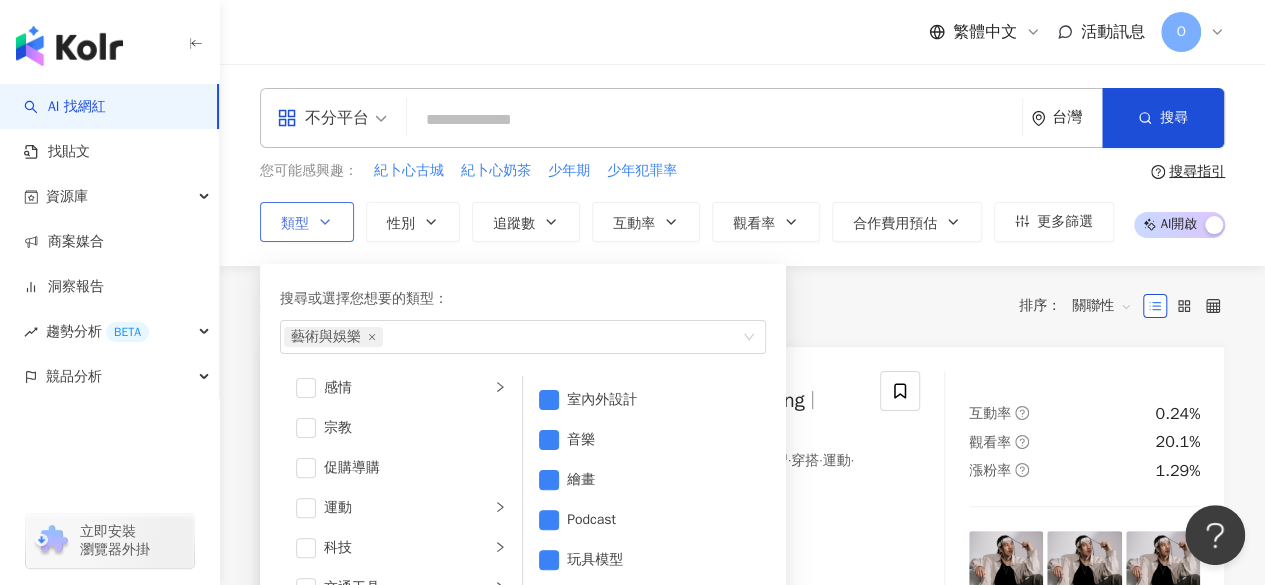scroll, scrollTop: 692, scrollLeft: 0, axis: vertical 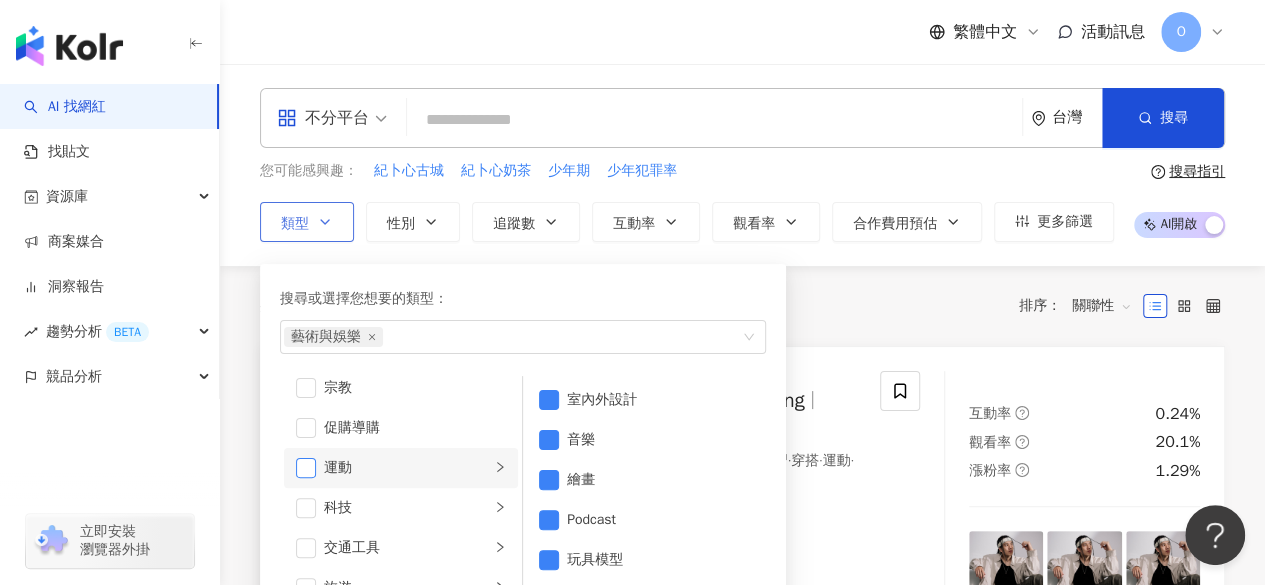 click at bounding box center (306, 468) 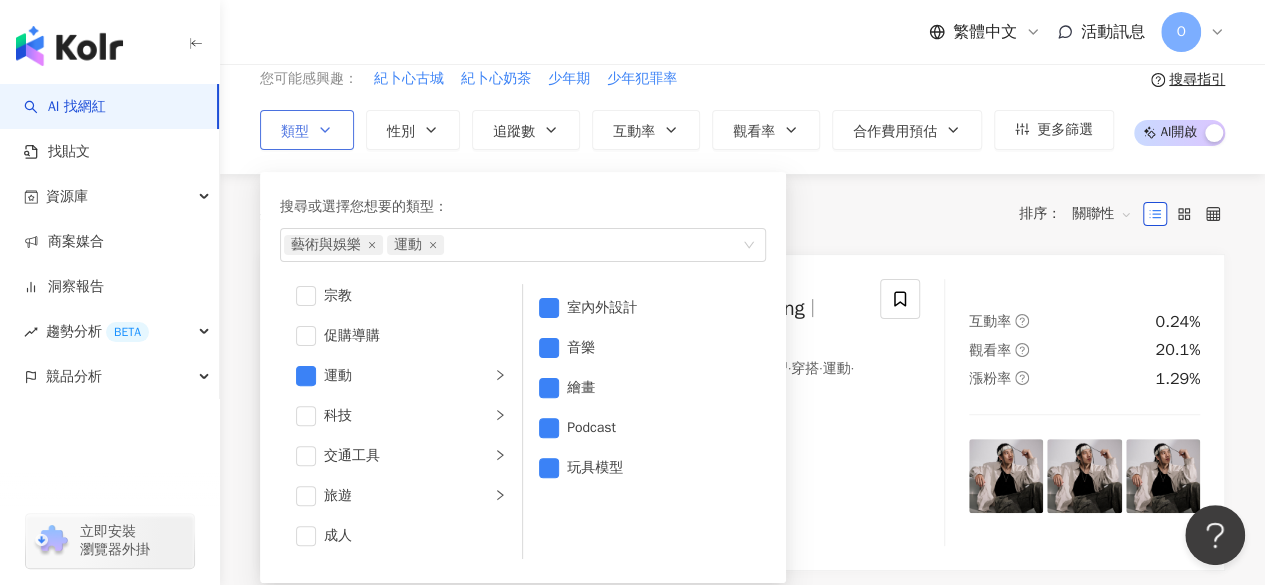 scroll, scrollTop: 200, scrollLeft: 0, axis: vertical 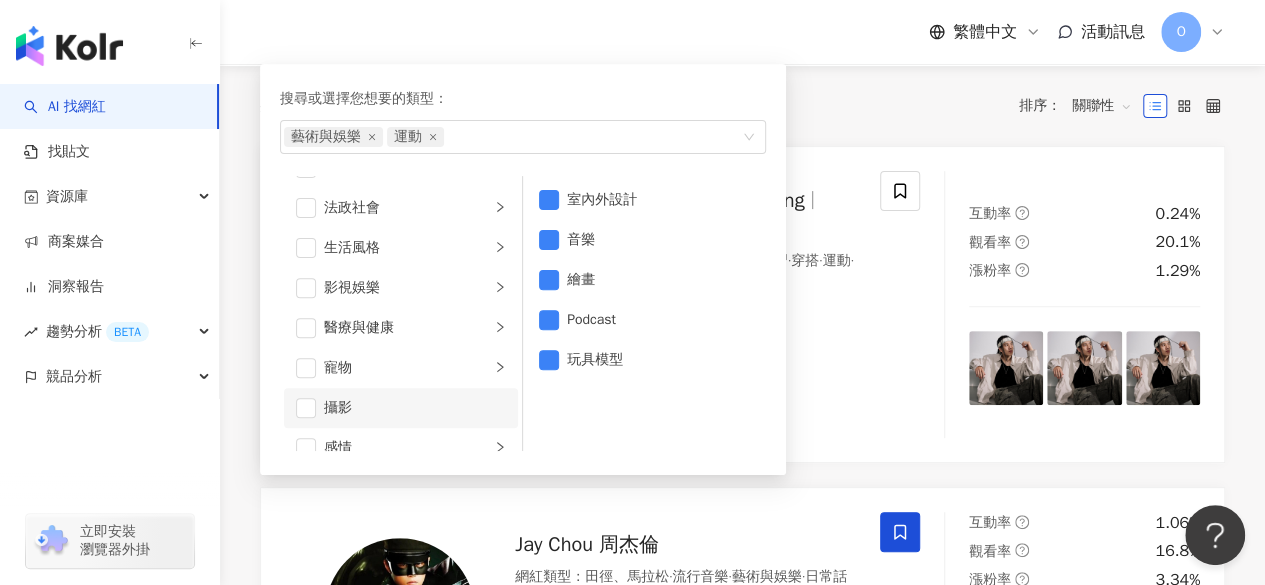 click on "攝影" at bounding box center (415, 408) 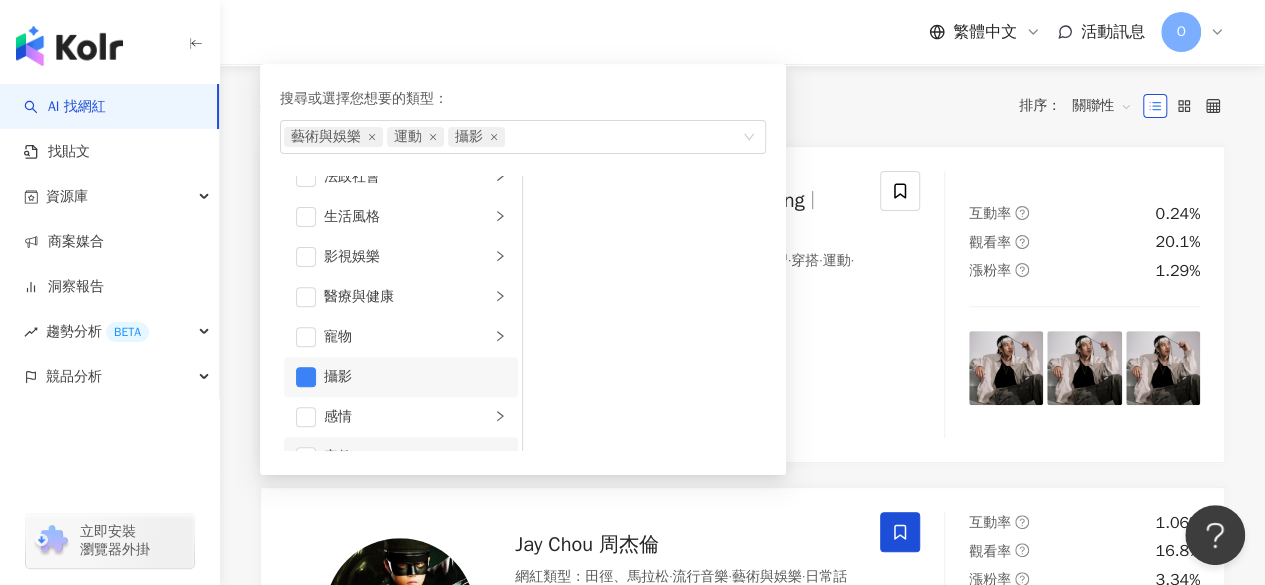 scroll, scrollTop: 393, scrollLeft: 0, axis: vertical 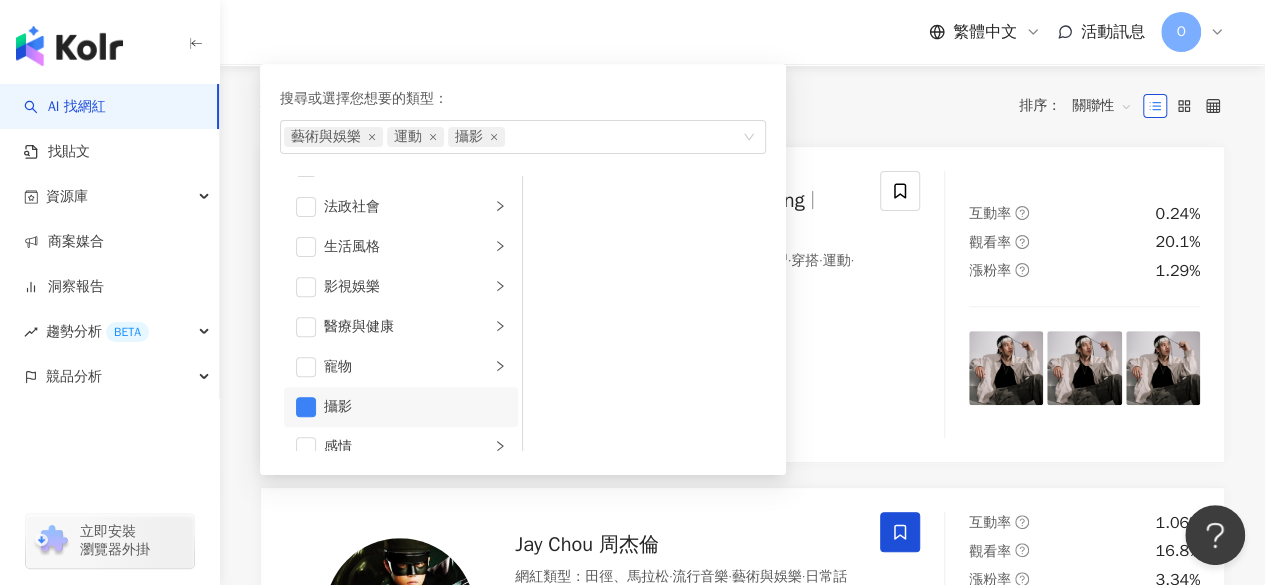 click on "共  10,000+  筆 排序： 關聯性" at bounding box center (742, 106) 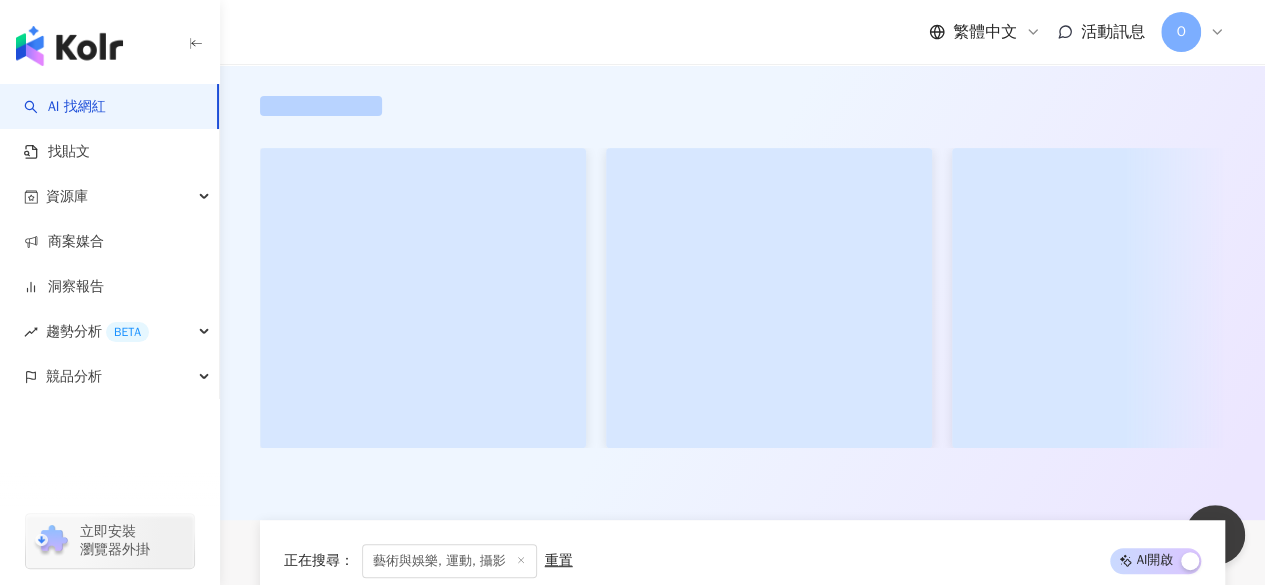 scroll, scrollTop: 0, scrollLeft: 0, axis: both 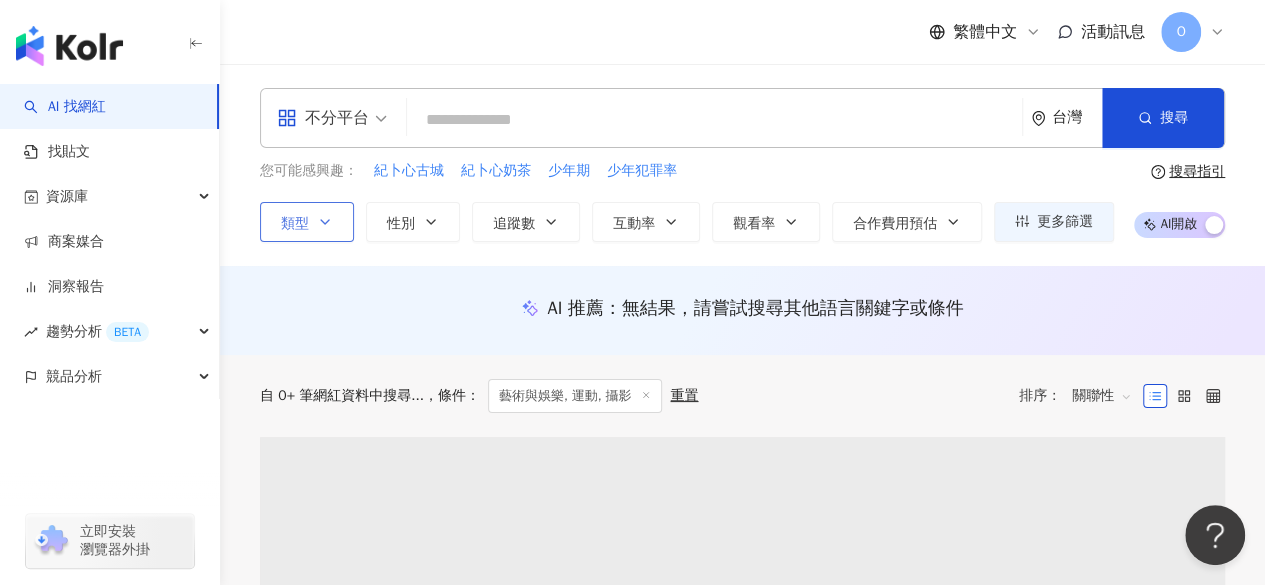 click on "類型" at bounding box center [307, 222] 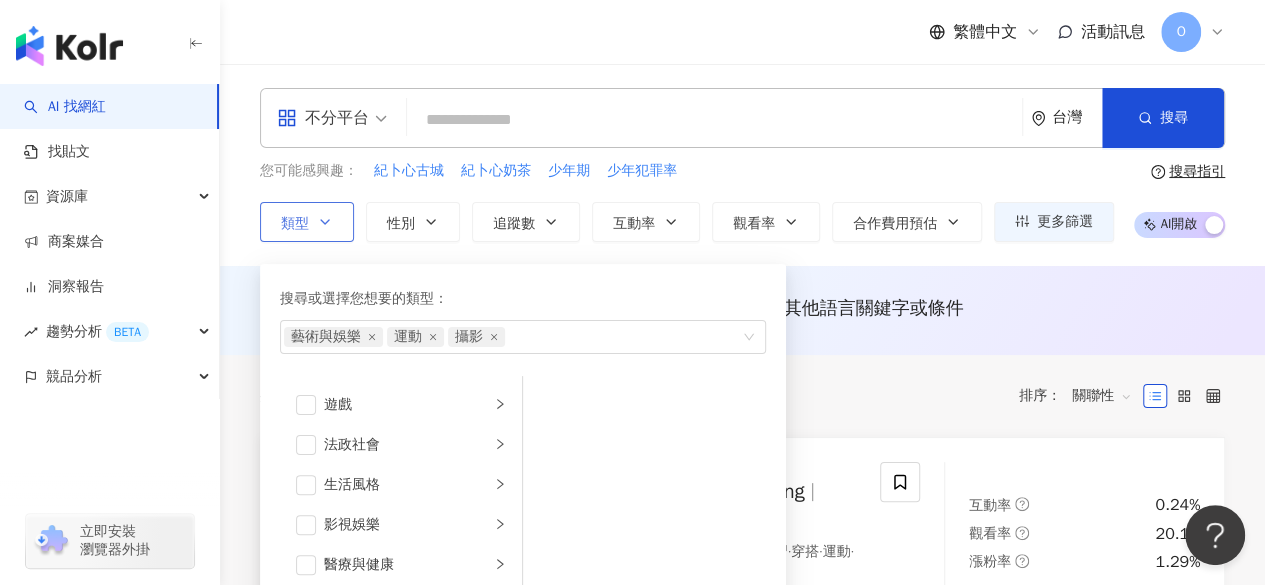 scroll, scrollTop: 400, scrollLeft: 0, axis: vertical 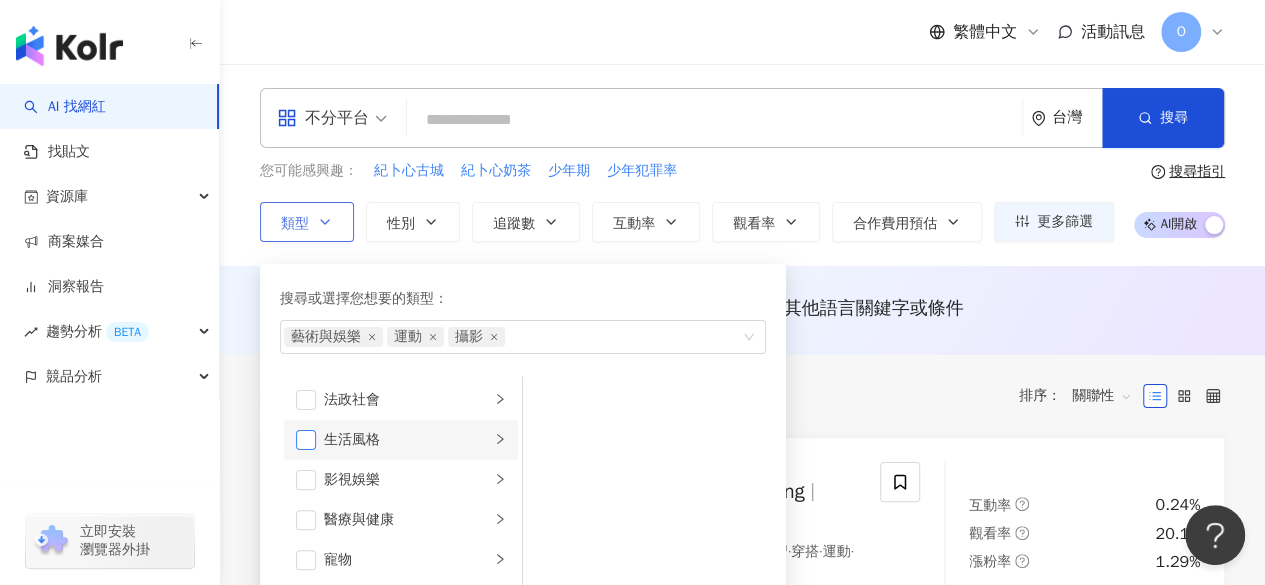 click at bounding box center [306, 440] 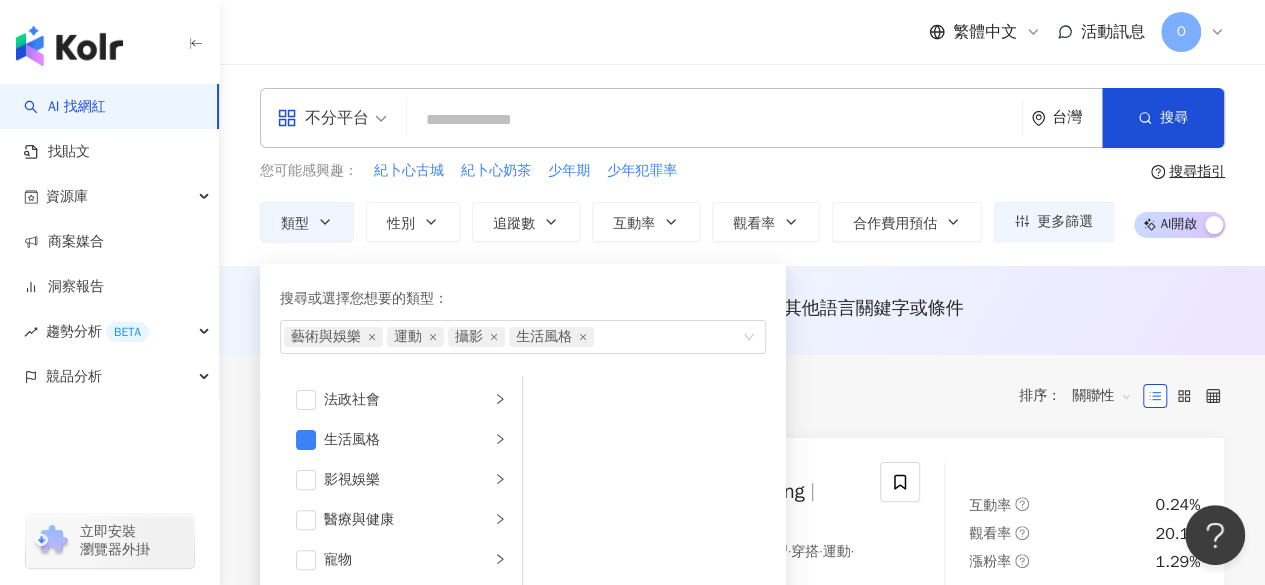 click on "不分平台 台灣 搜尋 您可能感興趣： 紀卜心古城  紀卜心奶茶  少年期  少年犯罪率  類型 搜尋或選擇您想要的類型： 藝術與娛樂 運動 攝影 生活風格   藝術與娛樂 美妝時尚 氣候和環境 日常話題 教育與學習 家庭 財經 美食 命理占卜 遊戲 法政社會 生活風格 影視娛樂 醫療與健康 寵物 攝影 感情 宗教 促購導購 運動 科技 交通工具 旅遊 成人 性別 追蹤數 互動率 觀看率 合作費用預估  更多篩選 搜尋指引 AI  開啟 AI  關閉" at bounding box center (742, 165) 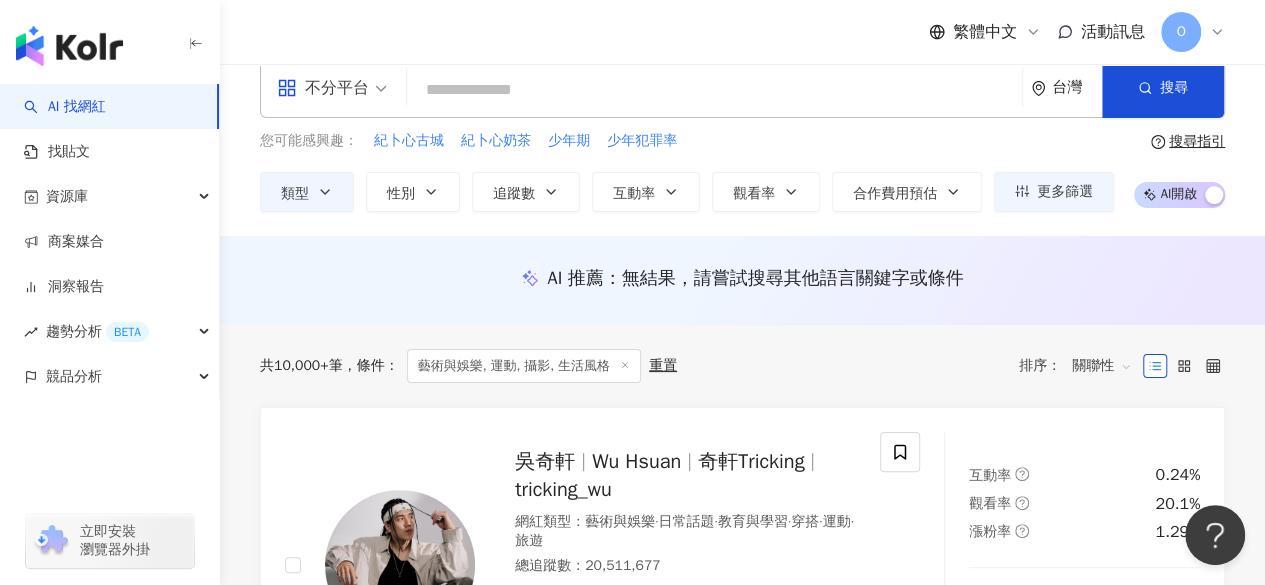 scroll, scrollTop: 0, scrollLeft: 0, axis: both 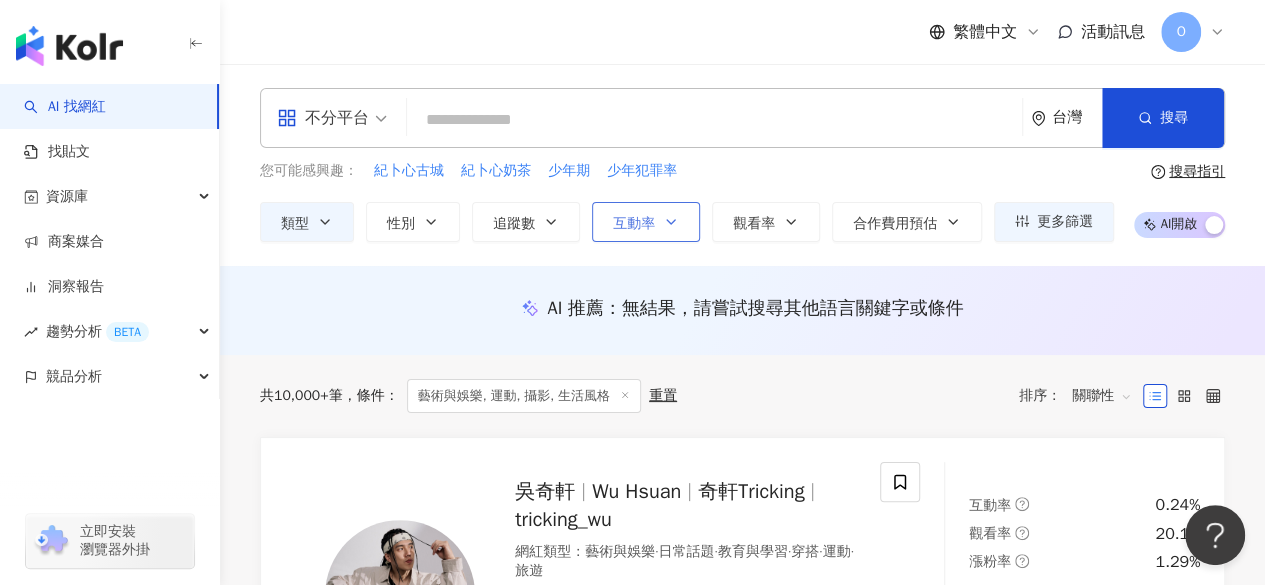 click on "互動率" at bounding box center (646, 222) 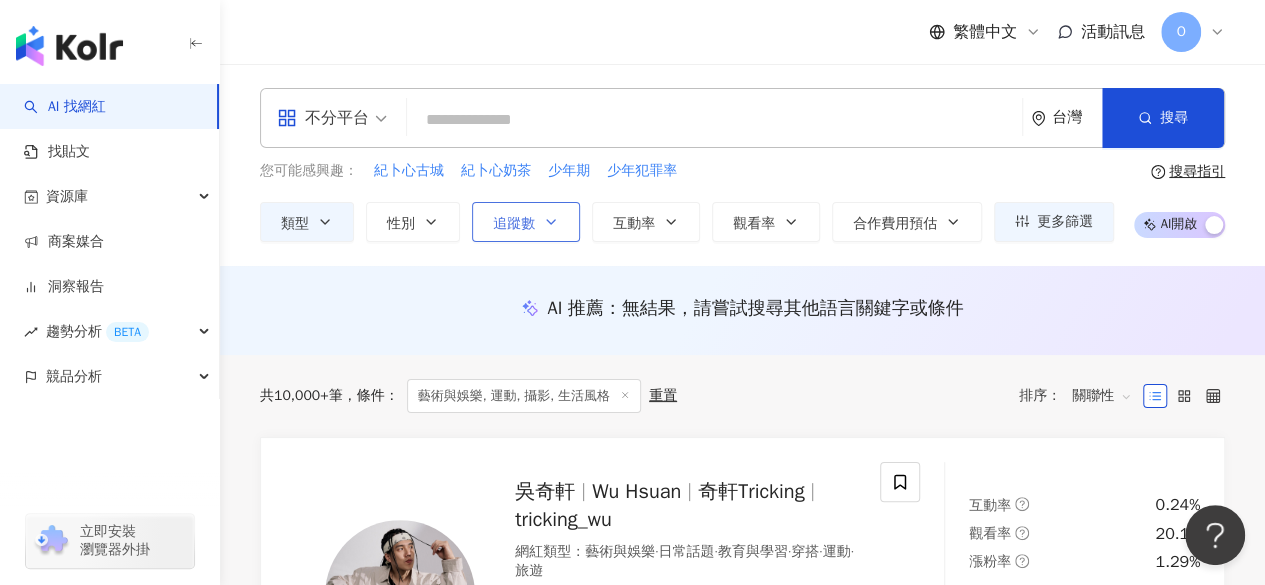 click on "追蹤數" at bounding box center [526, 222] 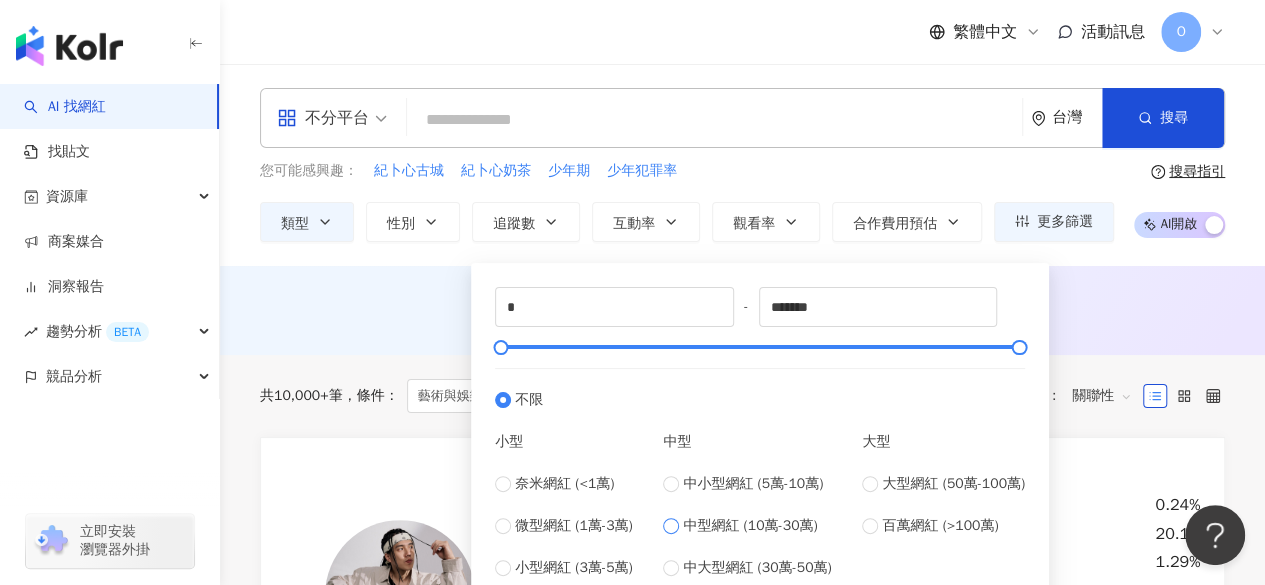 click on "中型網紅 (10萬-30萬)" at bounding box center (750, 526) 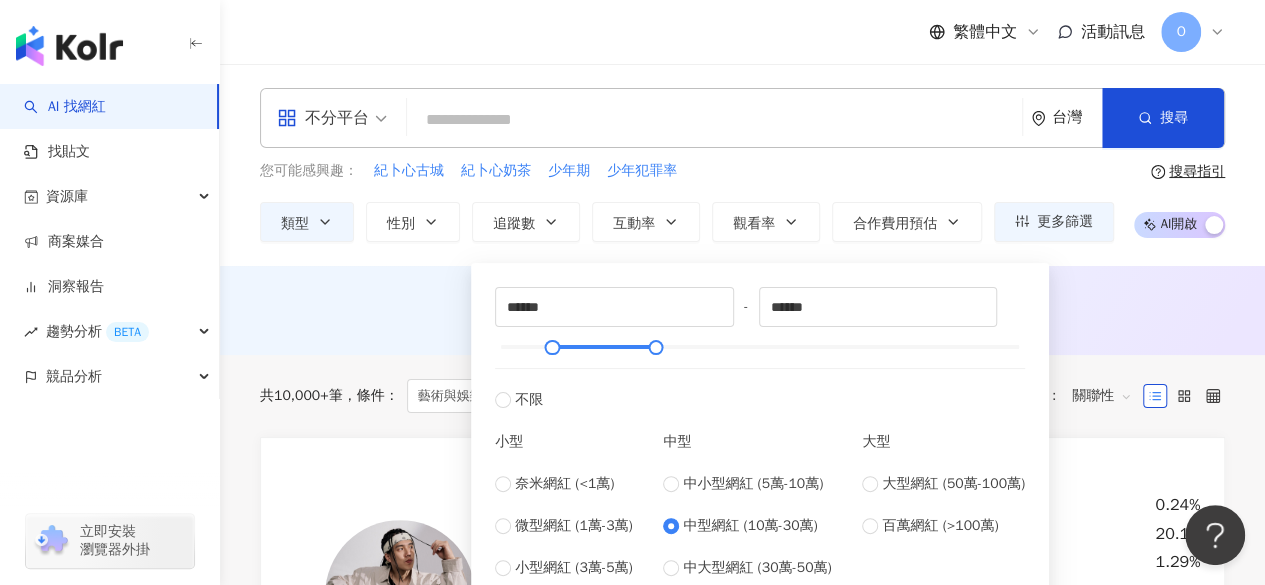 click on "AI 推薦 ： 無結果，請嘗試搜尋其他語言關鍵字或條件" at bounding box center [742, 308] 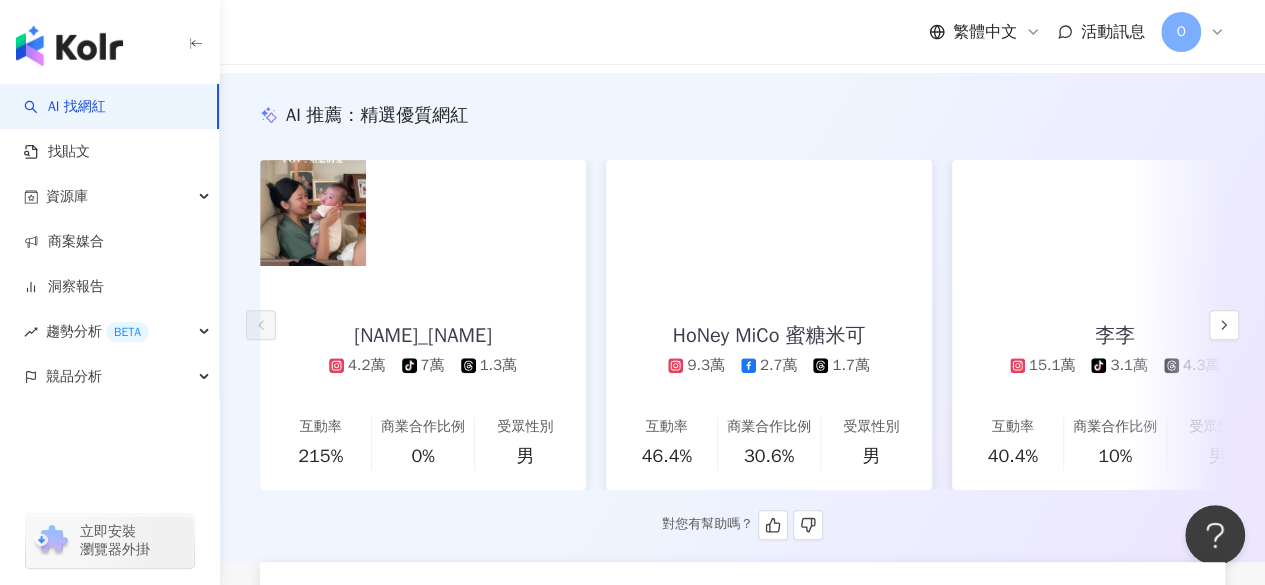 scroll, scrollTop: 200, scrollLeft: 0, axis: vertical 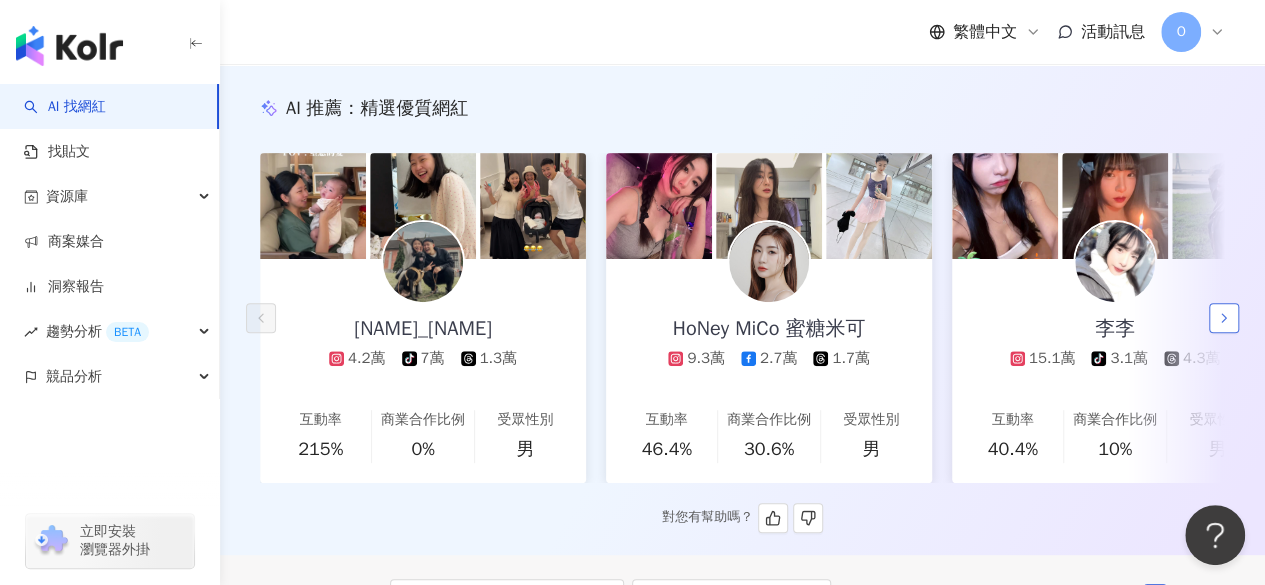 click at bounding box center [1224, 318] 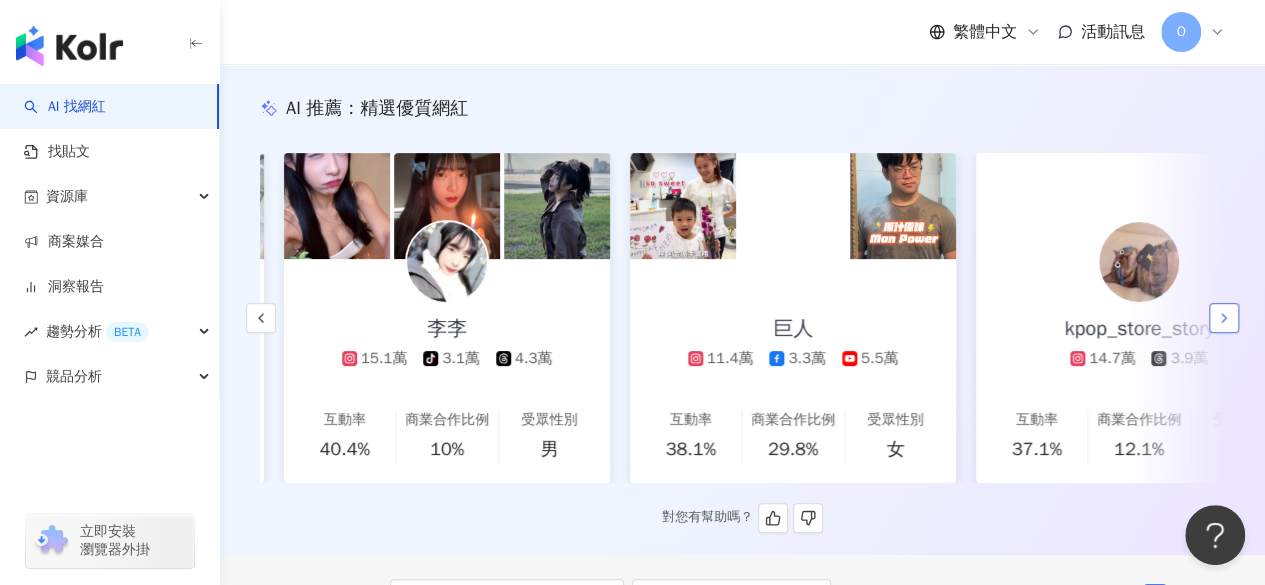 scroll, scrollTop: 0, scrollLeft: 692, axis: horizontal 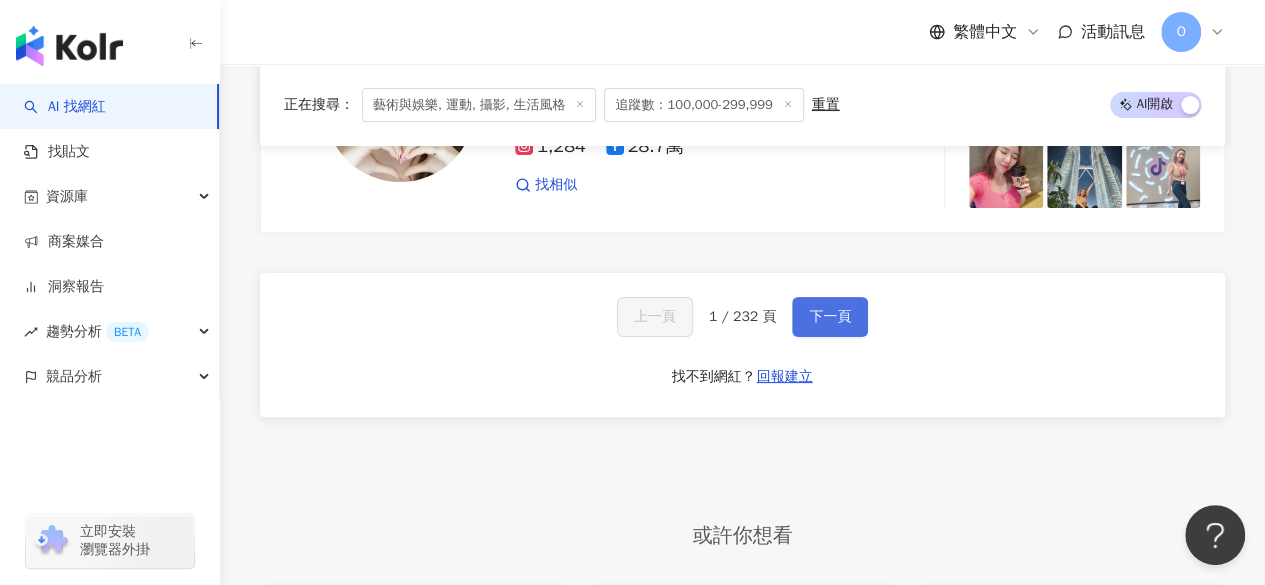 click on "下一頁" at bounding box center (830, 317) 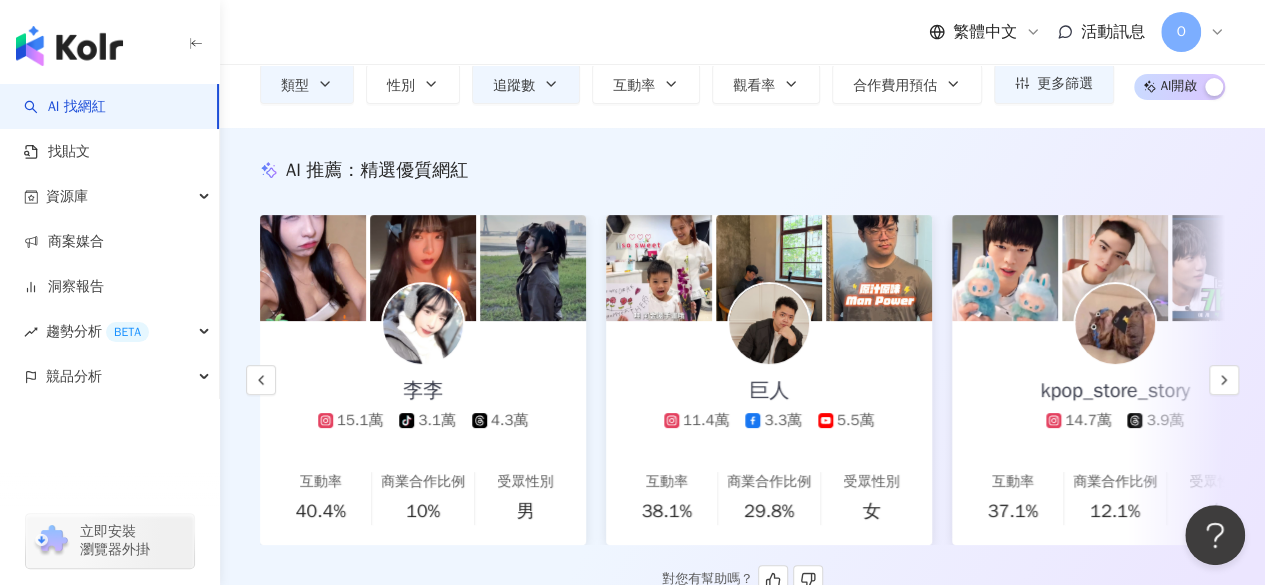 scroll, scrollTop: 0, scrollLeft: 0, axis: both 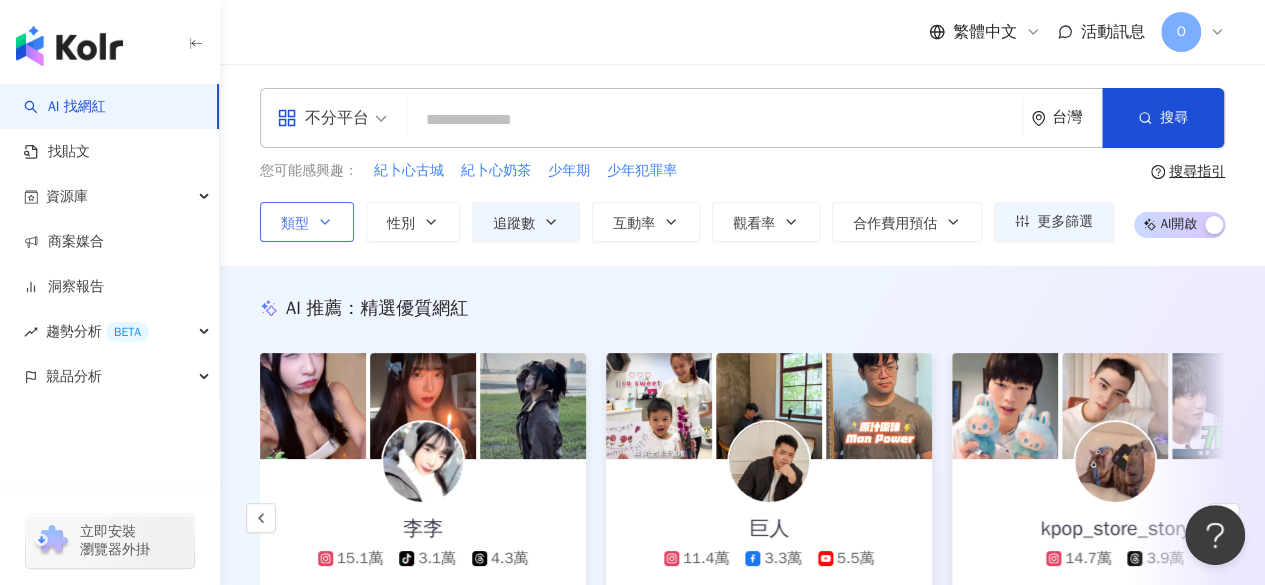click 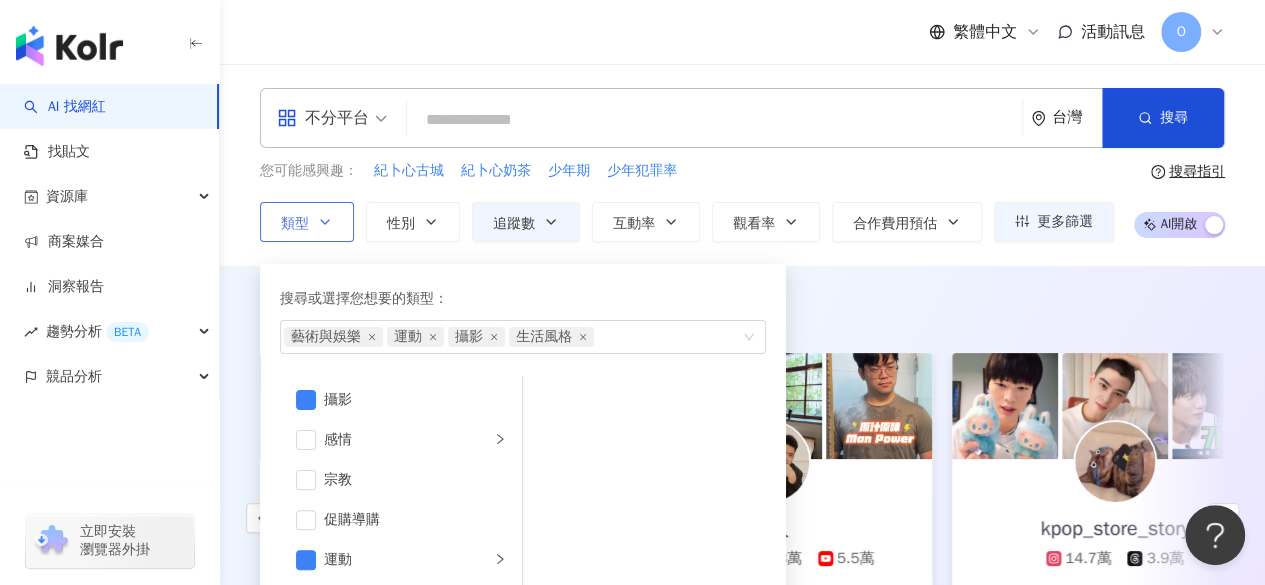 scroll, scrollTop: 692, scrollLeft: 0, axis: vertical 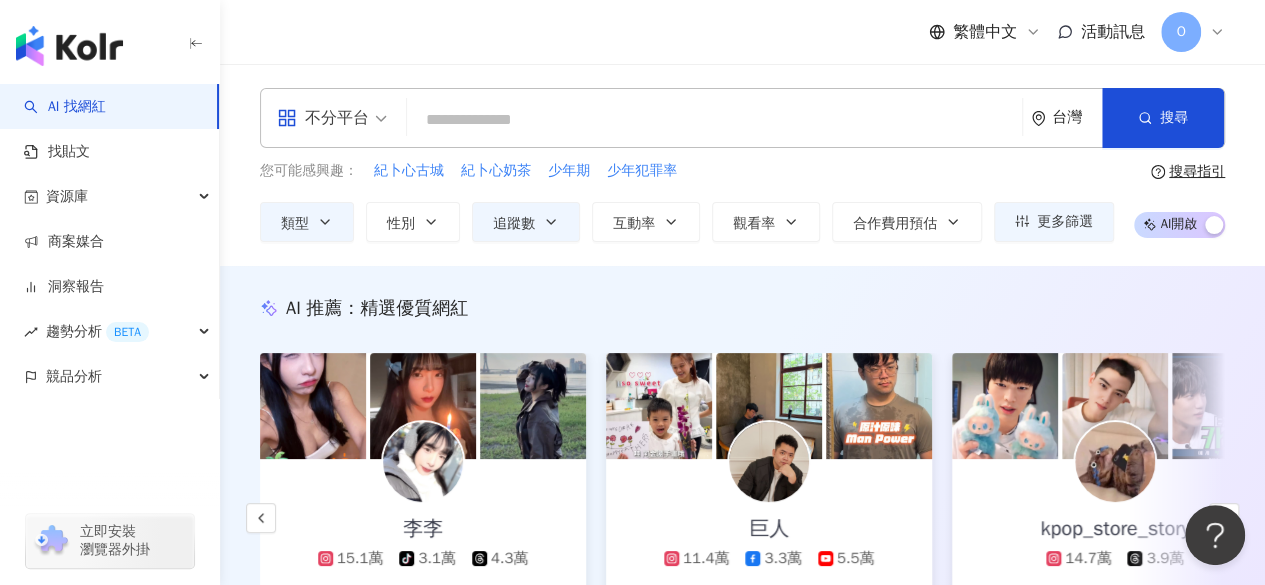 click on "AI 推薦 ： 精選優質網紅 郭力愷Alex_健身分享生活 4.2萬 tiktok-icon 7萬 1.3萬 互動率 215% 商業合作比例 0% 受眾性別 男 HoNey MiCo 蜜糖米可 9.3萬 2.7萬 1.7萬 互動率 46.4% 商業合作比例 30.6% 受眾性別 男 李李 15.1萬 tiktok-icon 3.1萬 4.3萬 互動率 40.4% 商業合作比例 10% 受眾性別 男 巨人 11.4萬 3.3萬 5.5萬 互動率 38.1% 商業合作比例 29.8% 受眾性別 女 kpop_store_story 14.7萬 3.9萬 互動率 37.1% 商業合作比例 12.1% 受眾性別 女 7en_mii 7.8萬 2.8萬 互動率 34.4% 商業合作比例 12.9% 受眾性別 男 王亮尹 13.9萬 622 tiktok-icon 28 4.3萬 互動率 34% 商業合作比例 11.8% 受眾性別 男 bb_qunnn 18.1萬 3.6萬 互動率 32% 商業合作比例 21.7% 受眾性別 男 livia 16.9萬 互動率 26.2% 商業合作比例 36.8% 受眾性別 女 豪哥 11萬 9.5萬 1.5萬 互動率 25.5% 商業合作比例 54.5% 受眾性別 男 🍋 Oil pastel life｜油性粉彩 10.1萬 互動率 24.9% 商業合作比例" at bounding box center [742, 510] 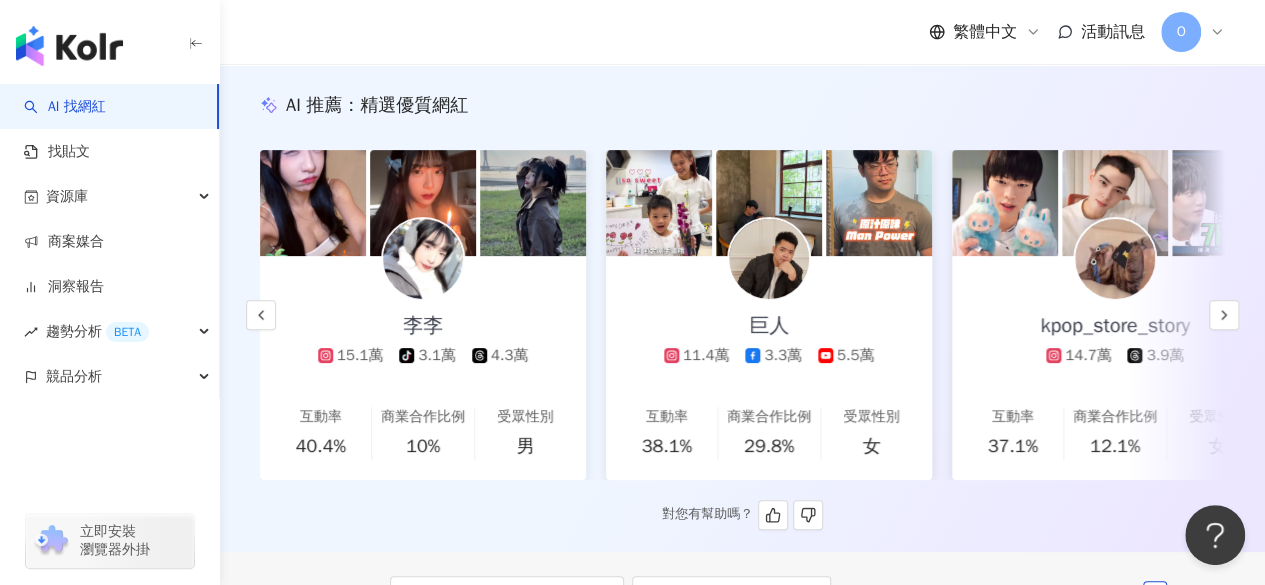 scroll, scrollTop: 200, scrollLeft: 0, axis: vertical 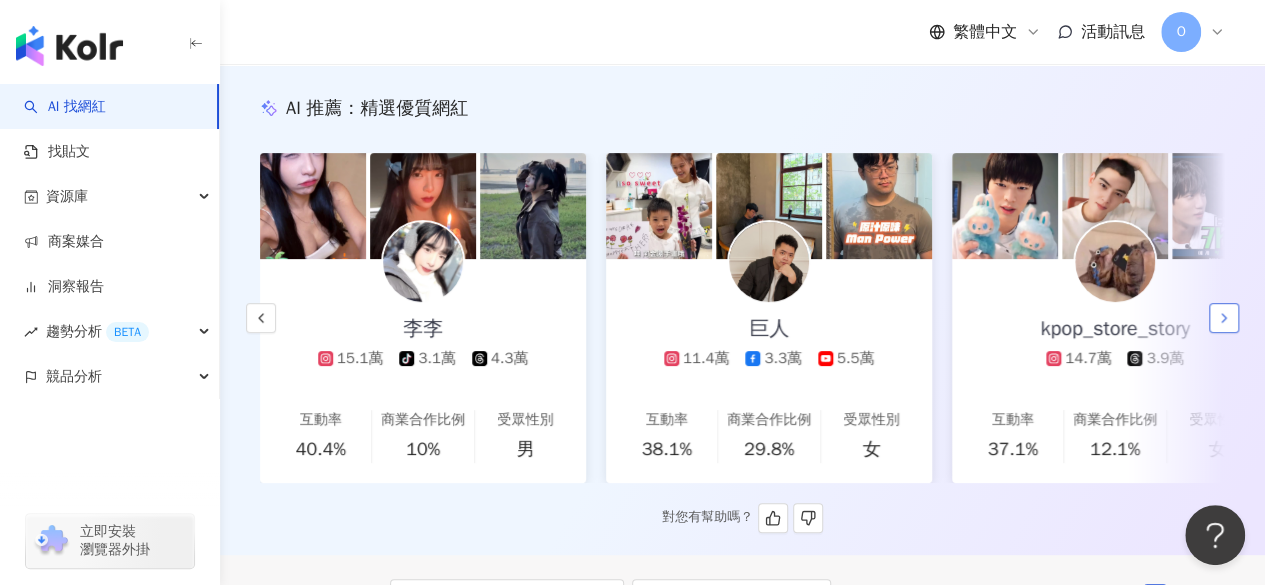 click 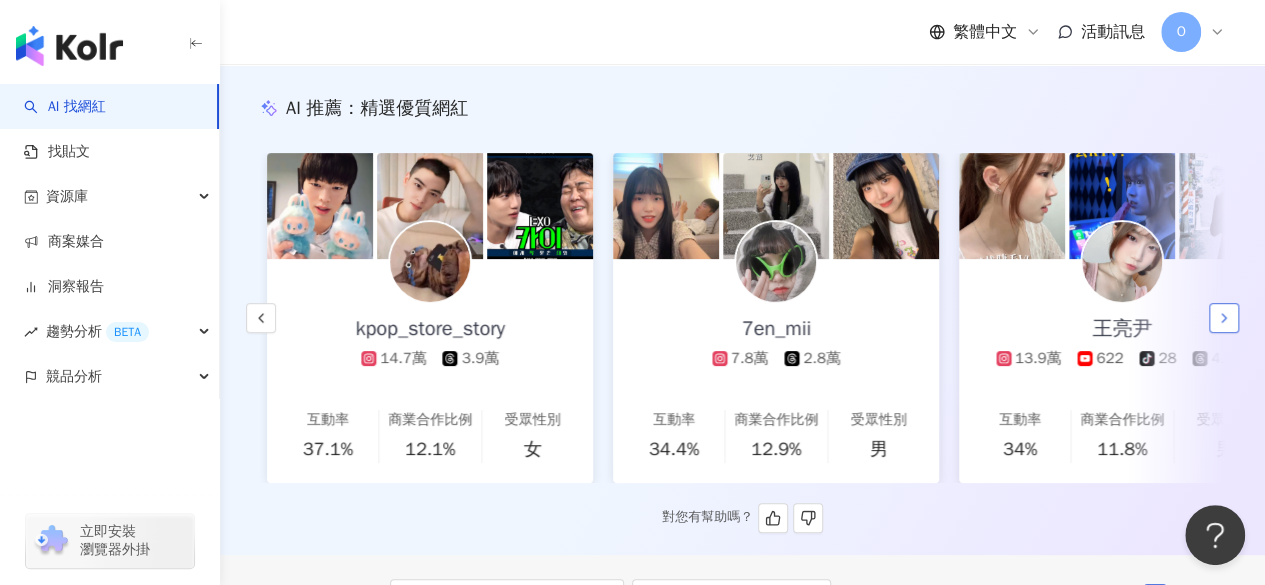 scroll, scrollTop: 0, scrollLeft: 1384, axis: horizontal 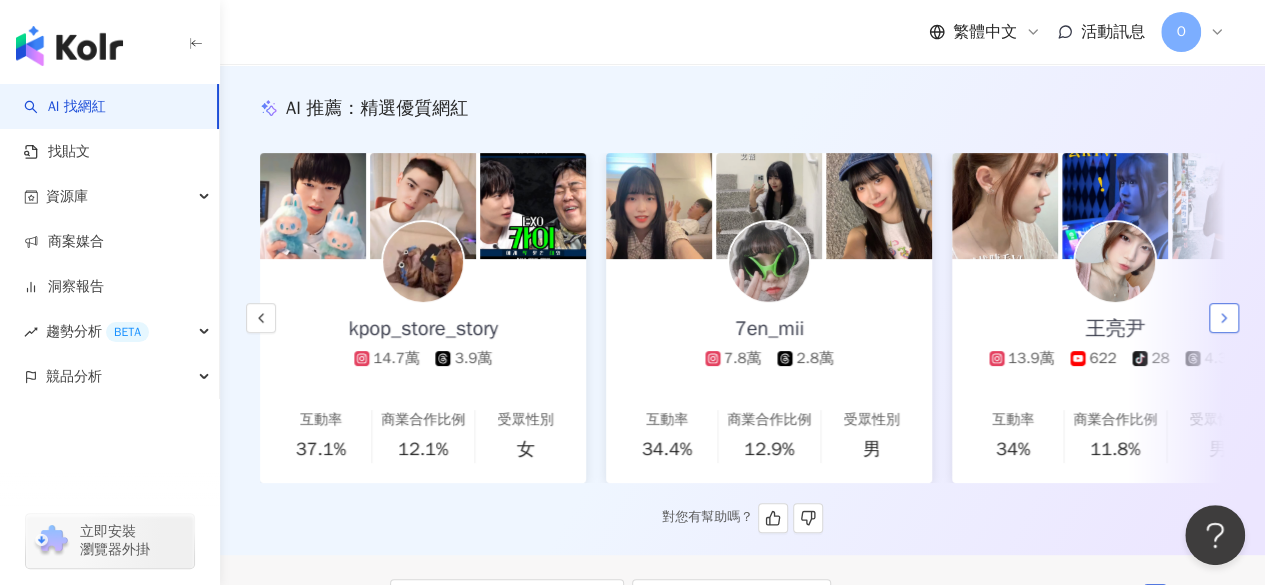 click 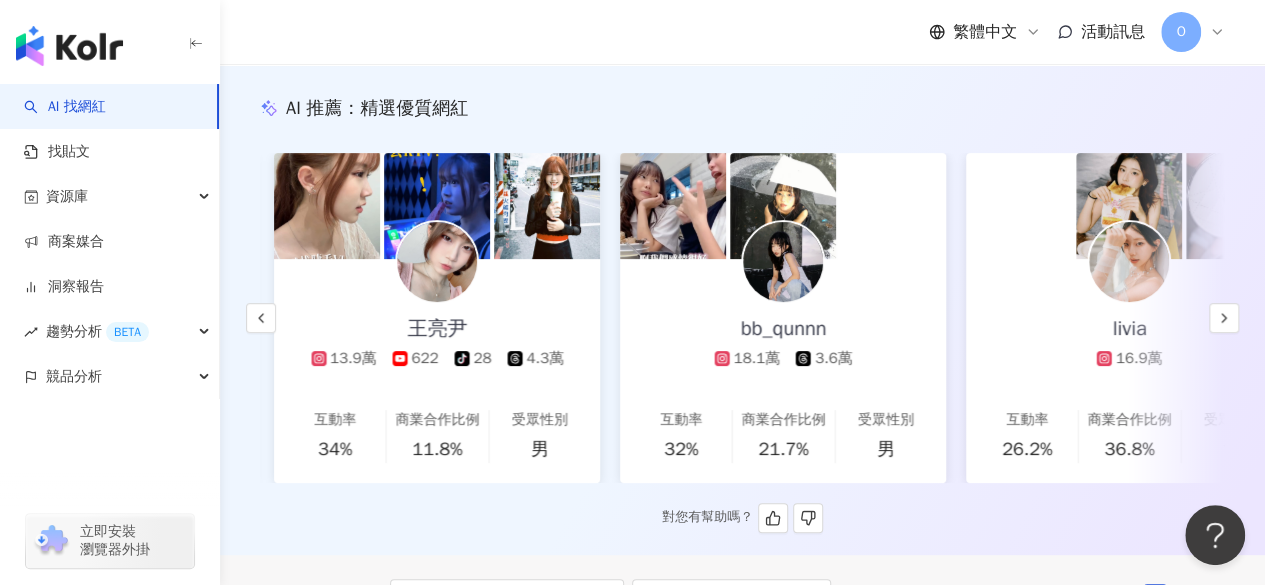 scroll, scrollTop: 0, scrollLeft: 2076, axis: horizontal 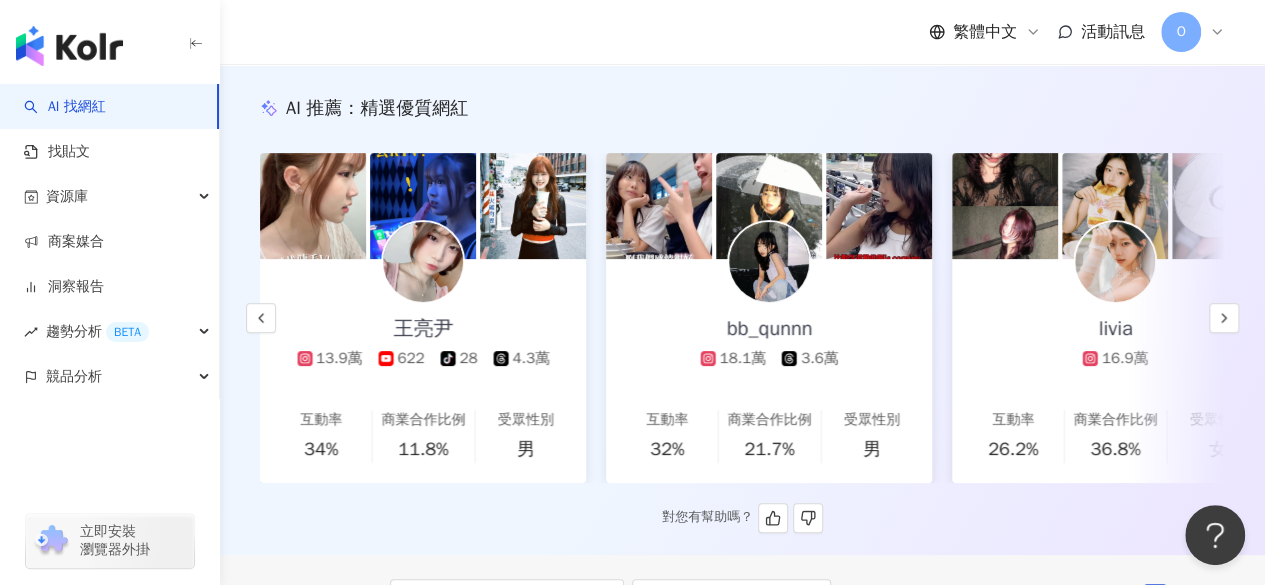 click at bounding box center [423, 262] 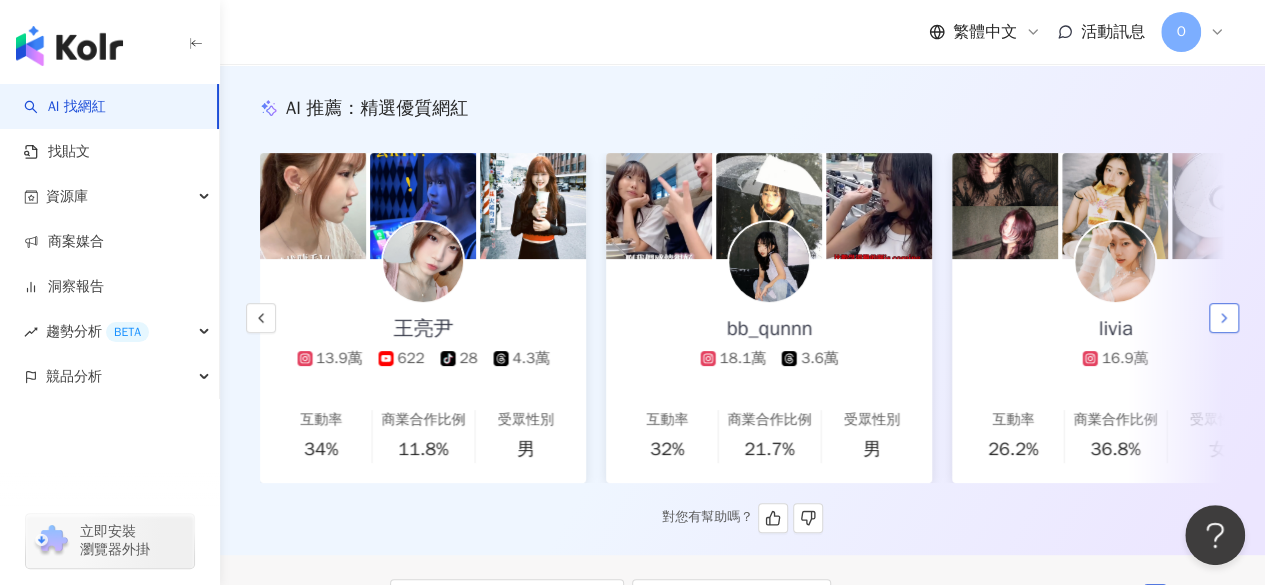 click 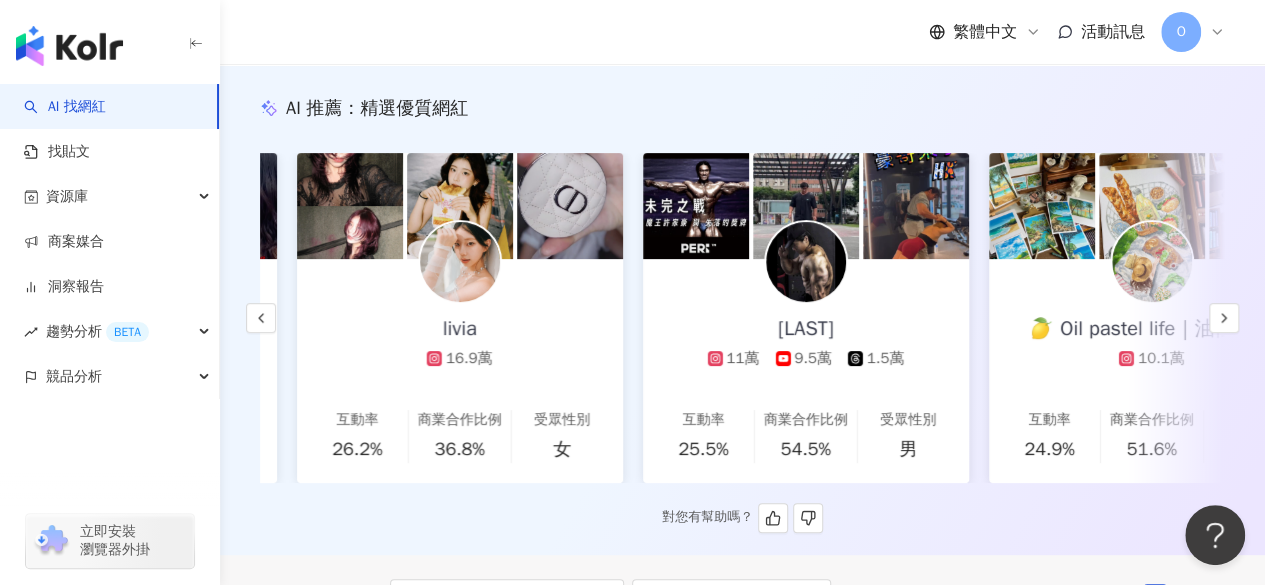 scroll, scrollTop: 0, scrollLeft: 2768, axis: horizontal 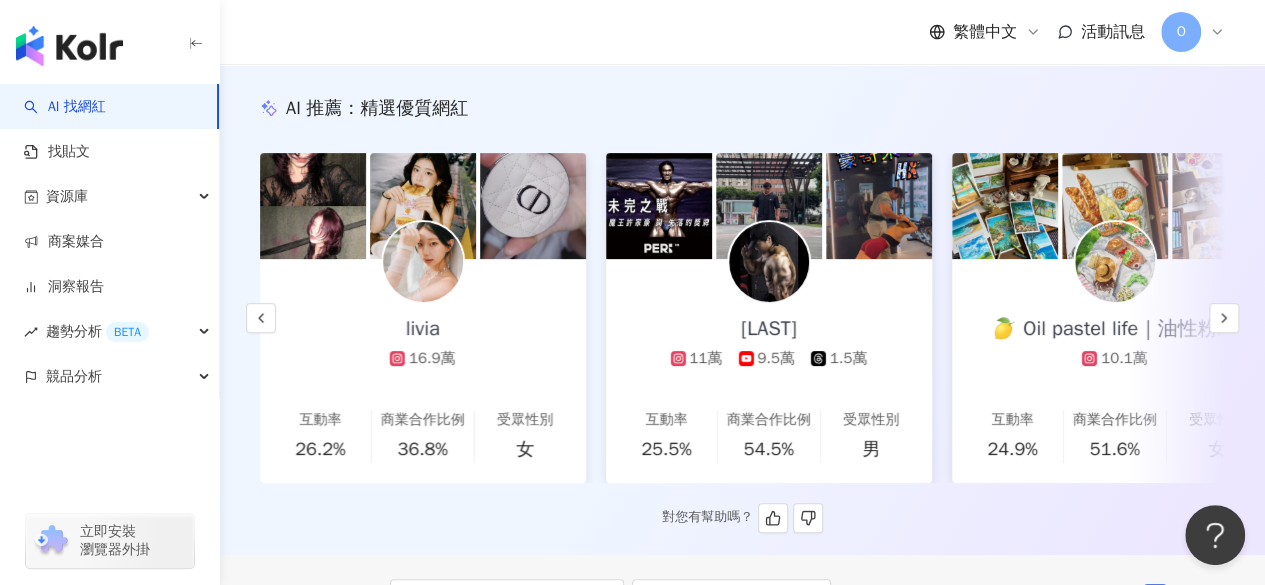 click at bounding box center [423, 206] 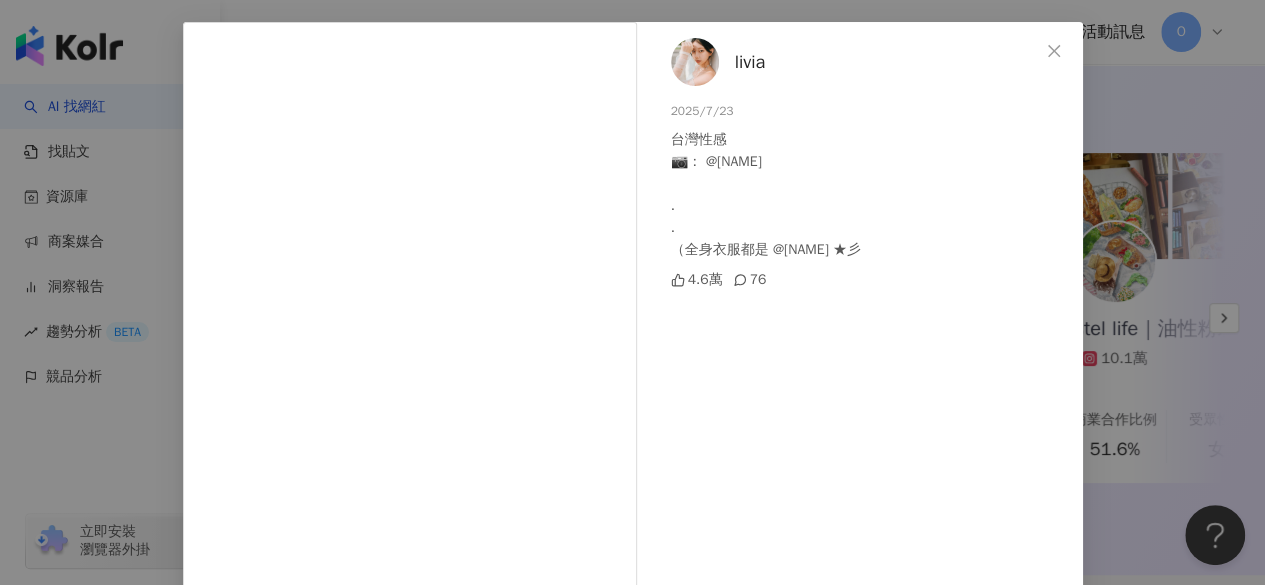 scroll, scrollTop: 100, scrollLeft: 0, axis: vertical 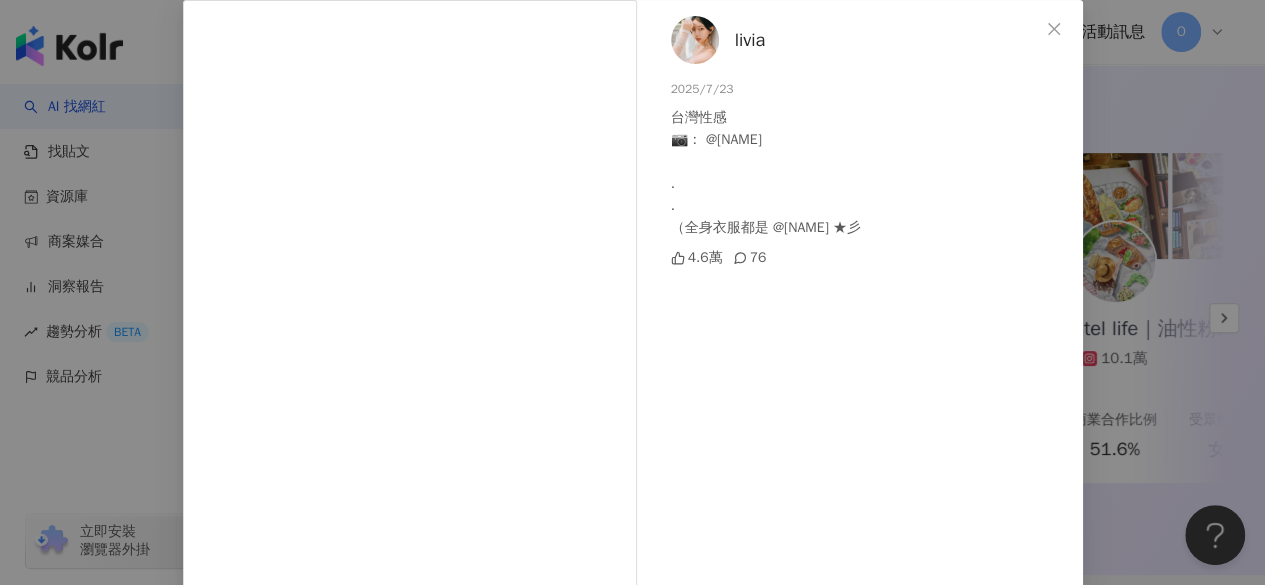 click on "livia 2025/7/23 台灣性感
📷： @junduracell
.
.
（全身衣服都是 @innspire_official ★彡 4.6萬 76" at bounding box center (865, 377) 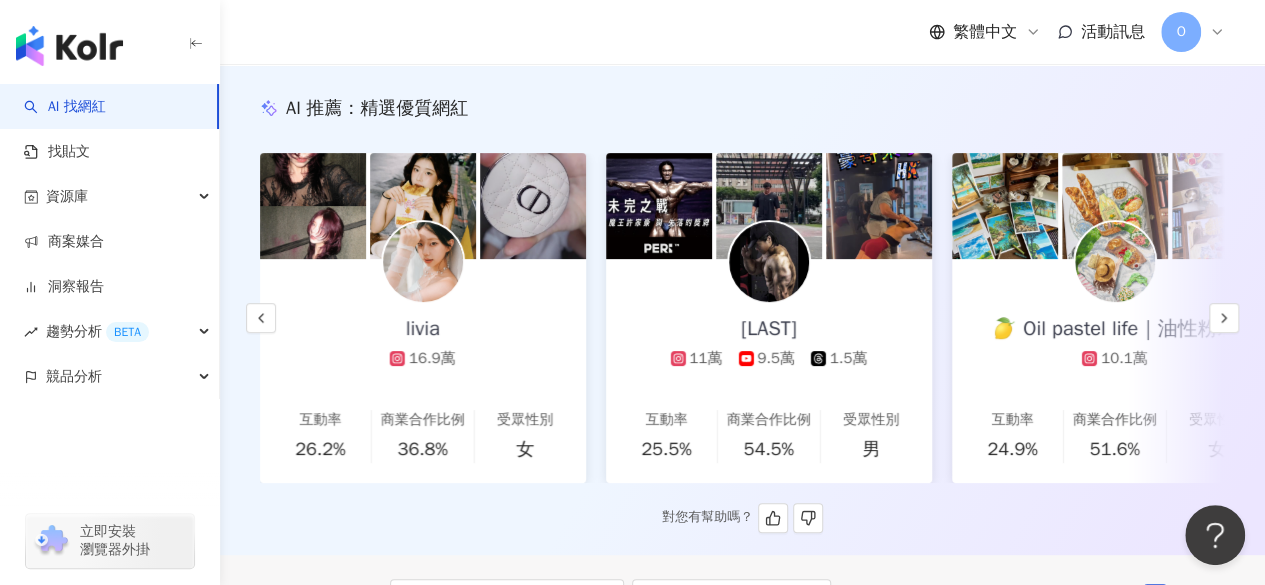 click at bounding box center [423, 262] 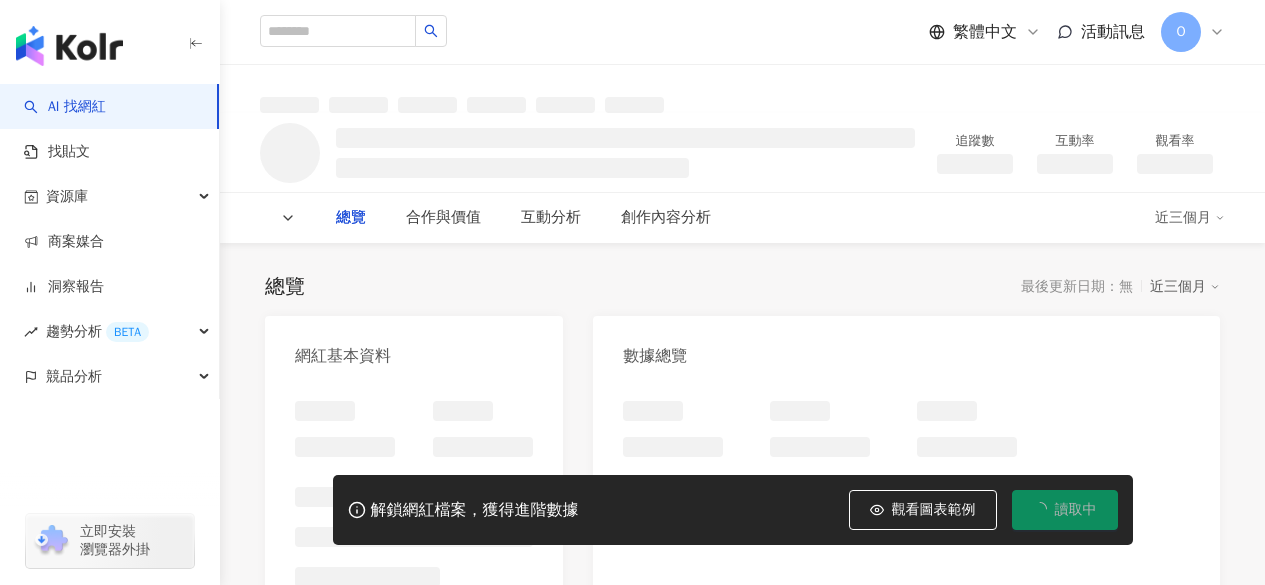 scroll, scrollTop: 0, scrollLeft: 0, axis: both 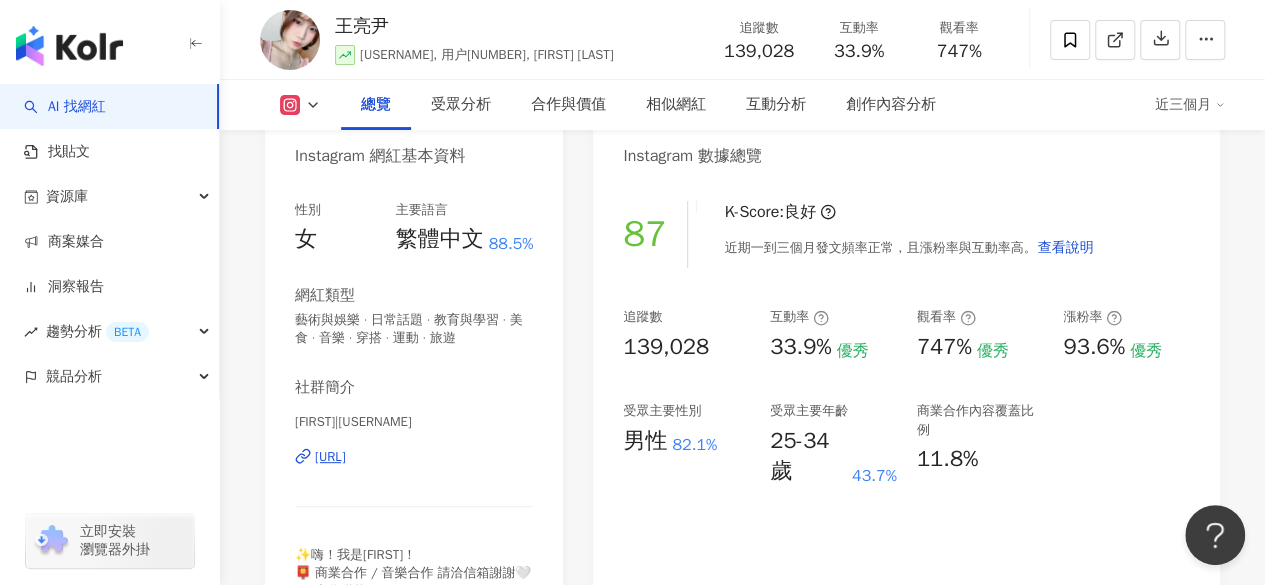 click on "[URL]" at bounding box center (330, 457) 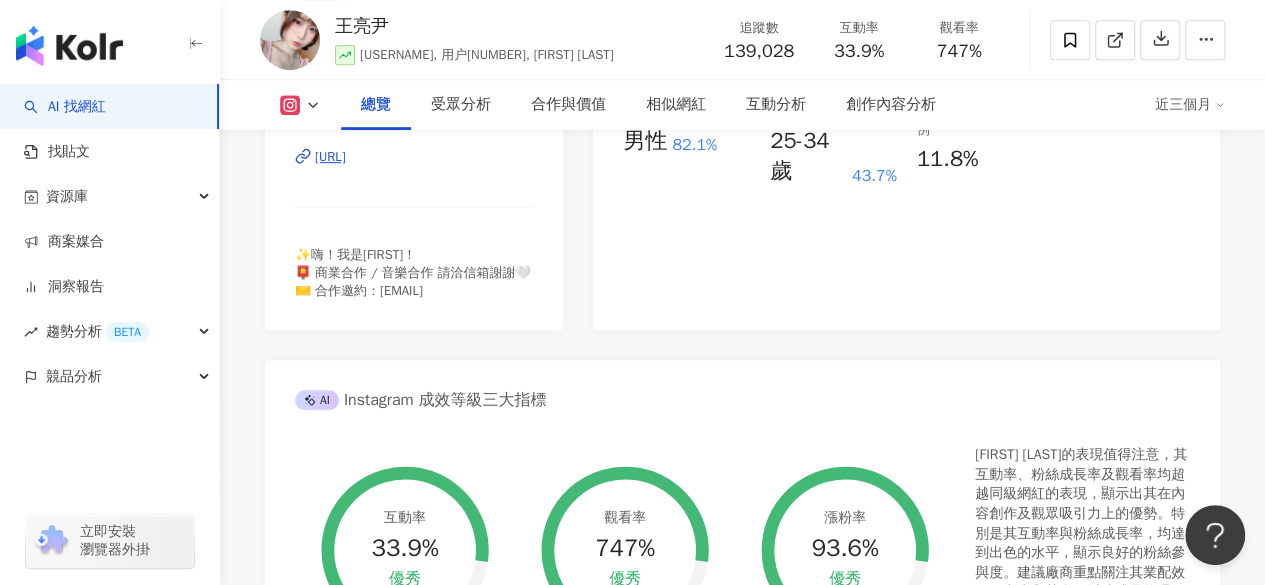 scroll, scrollTop: 1200, scrollLeft: 0, axis: vertical 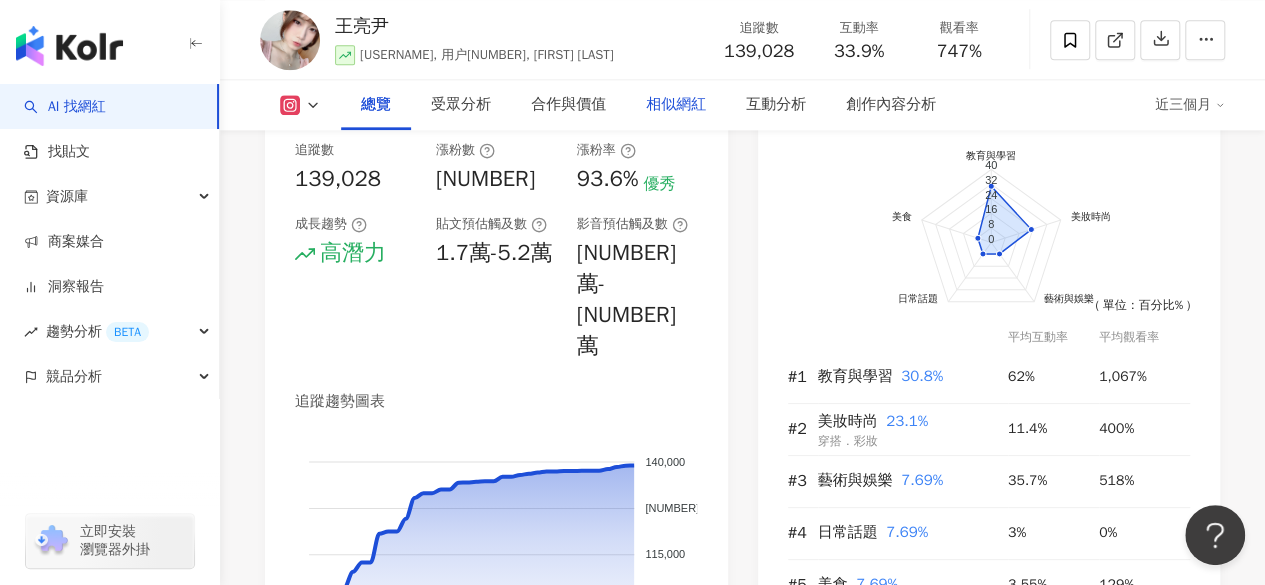 click on "相似網紅" at bounding box center [676, 105] 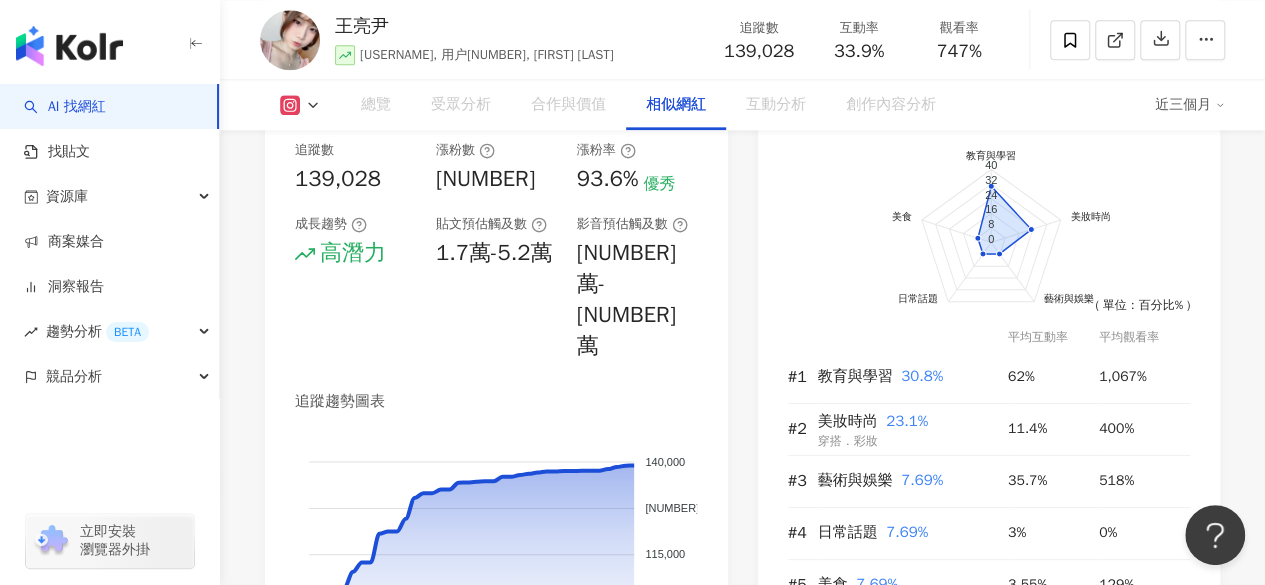 scroll, scrollTop: 3188, scrollLeft: 0, axis: vertical 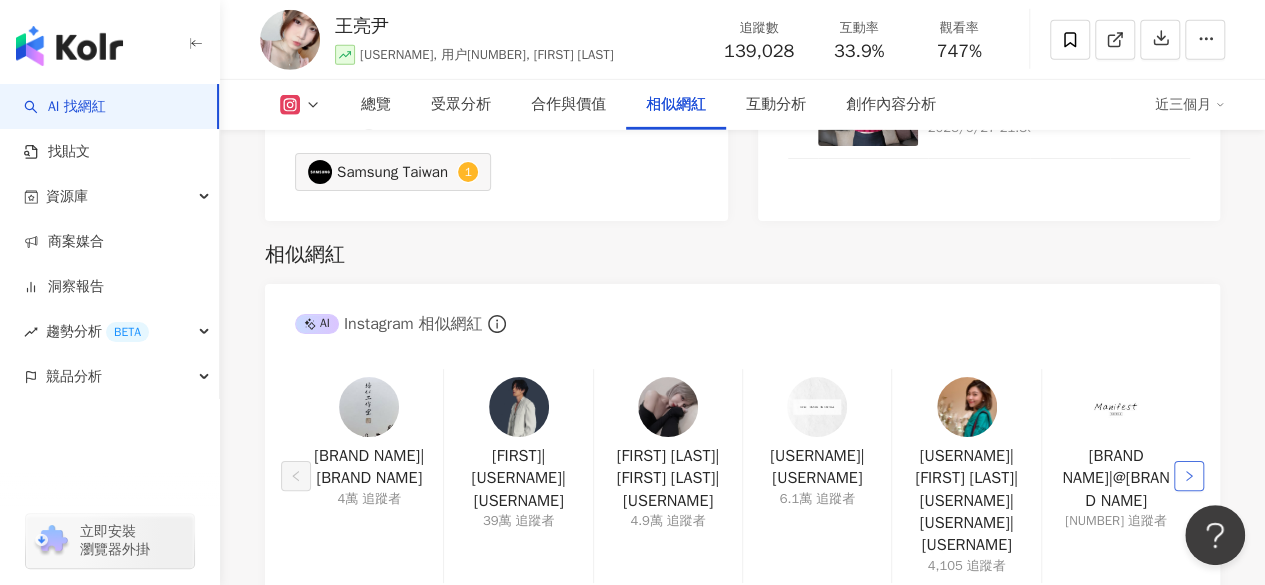 click 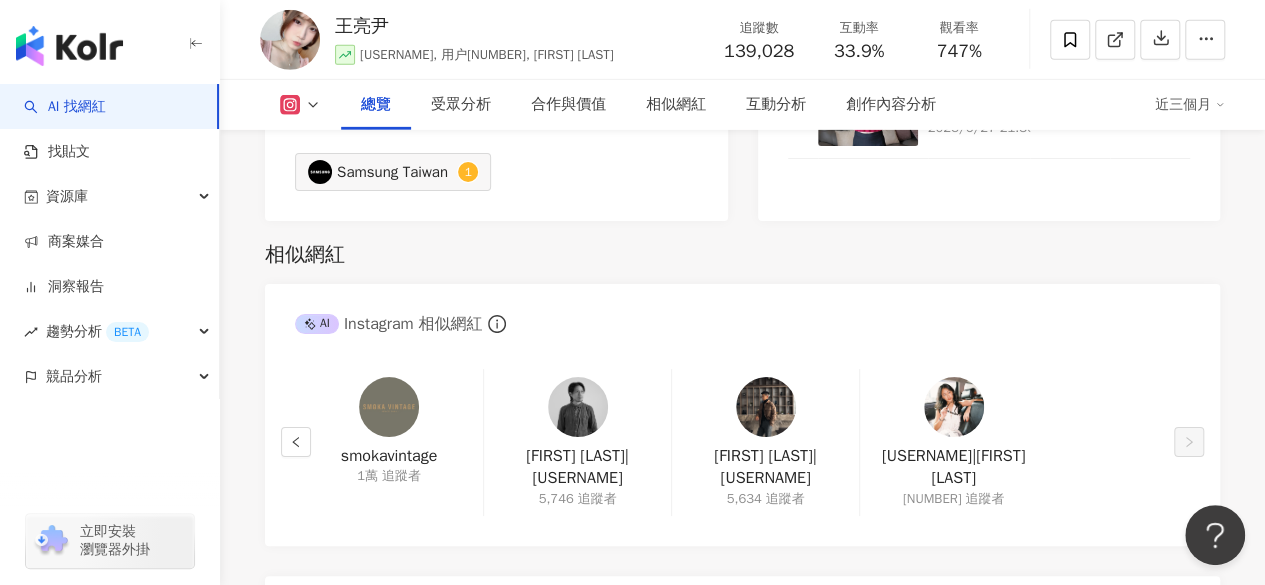 scroll, scrollTop: 1200, scrollLeft: 0, axis: vertical 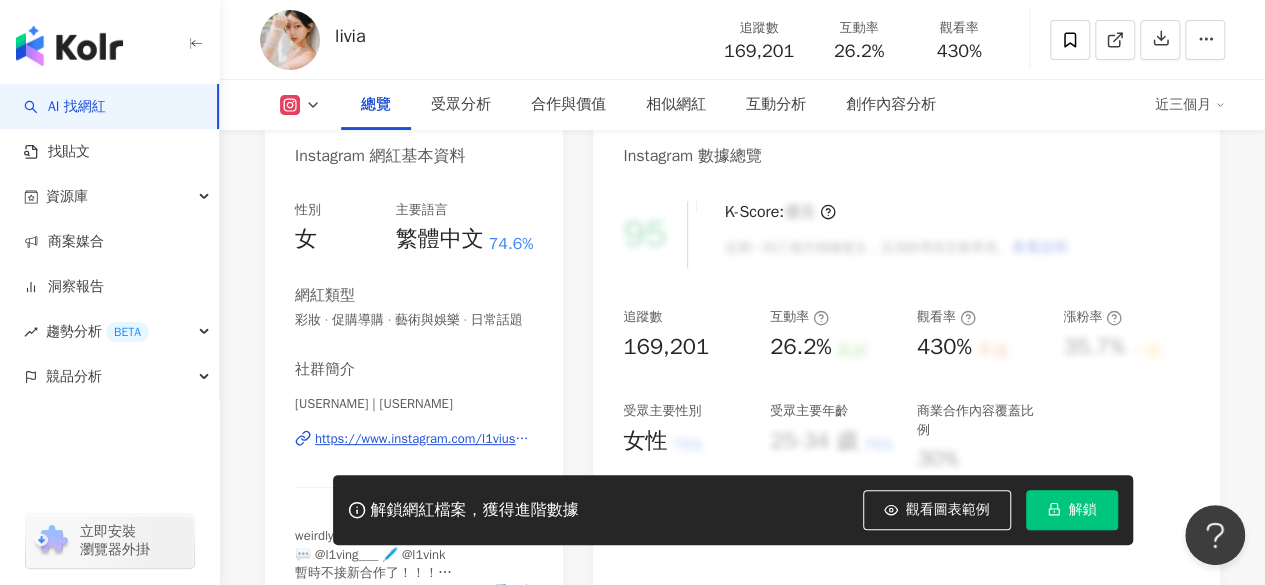 click on "https://www.instagram.com/l1vius07/" at bounding box center [424, 439] 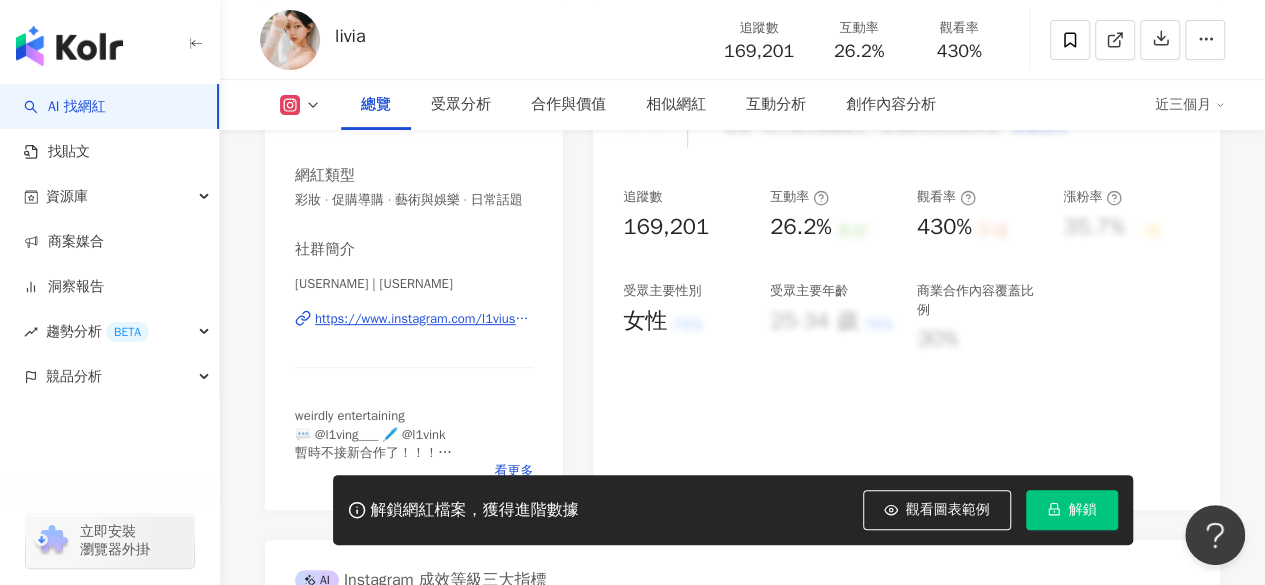 scroll, scrollTop: 100, scrollLeft: 0, axis: vertical 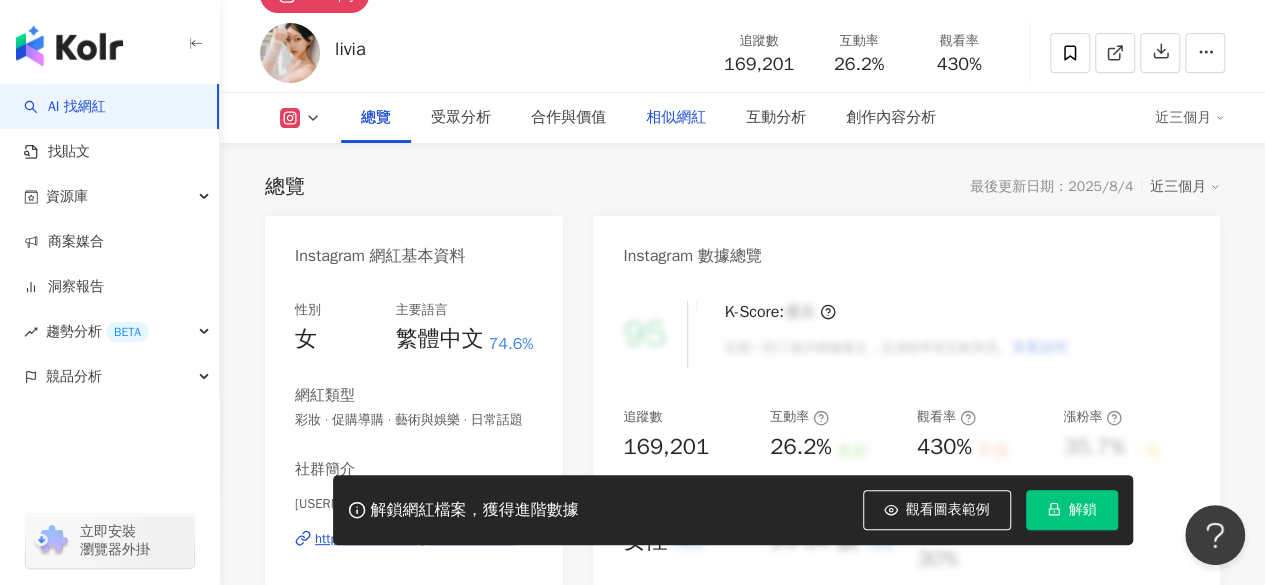 click on "相似網紅" at bounding box center (676, 118) 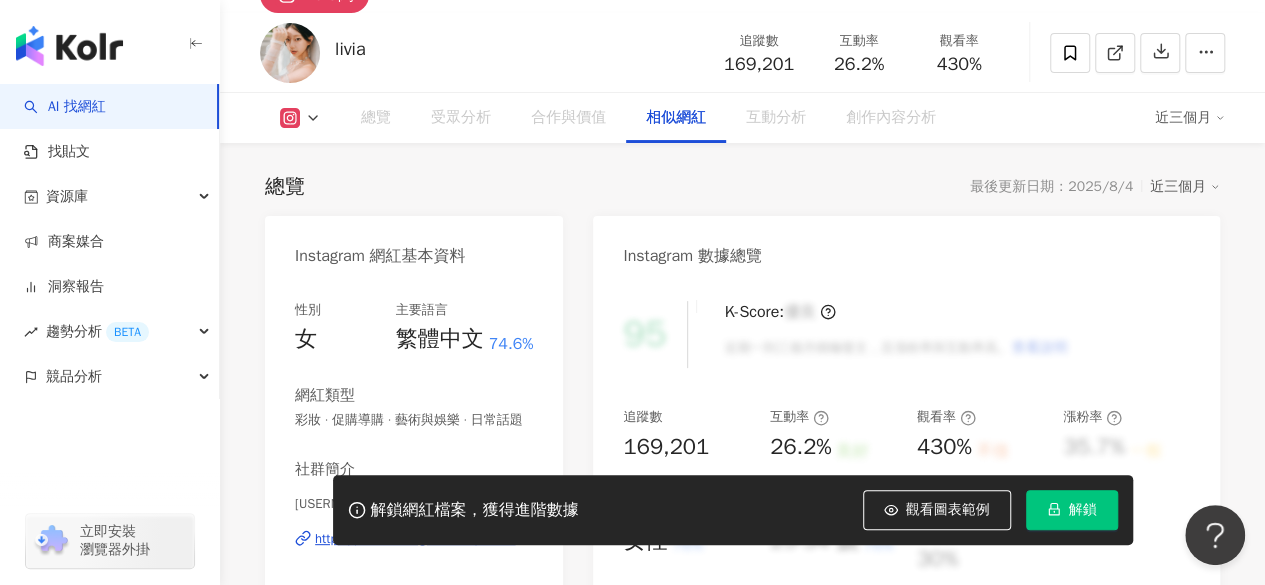 scroll, scrollTop: 3272, scrollLeft: 0, axis: vertical 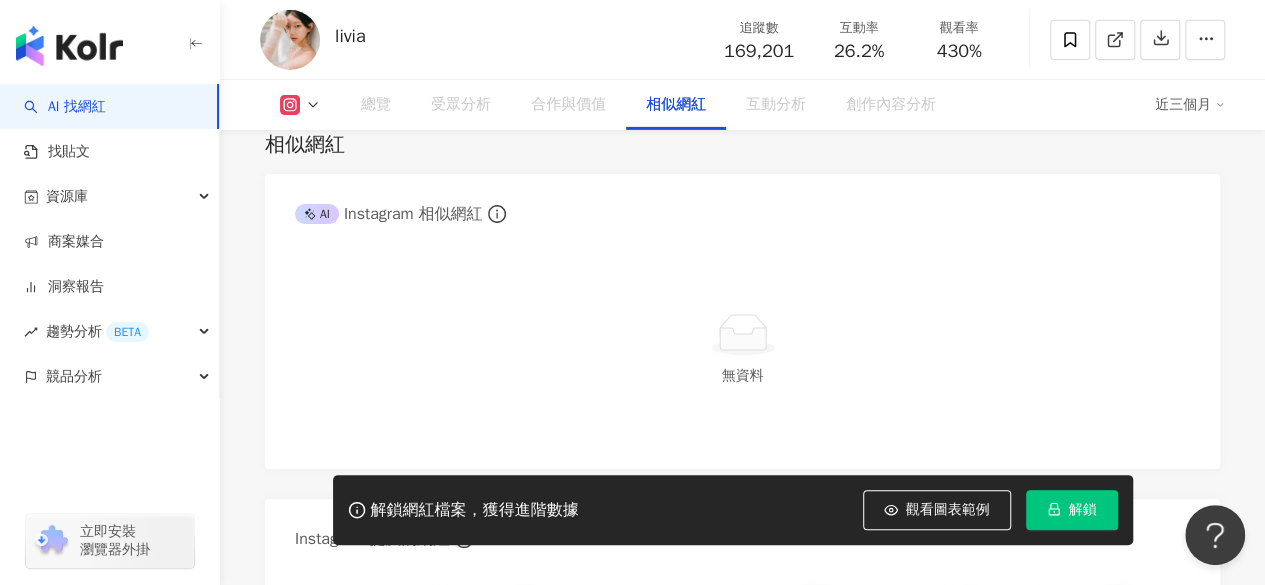 click on "解鎖" at bounding box center [1072, 510] 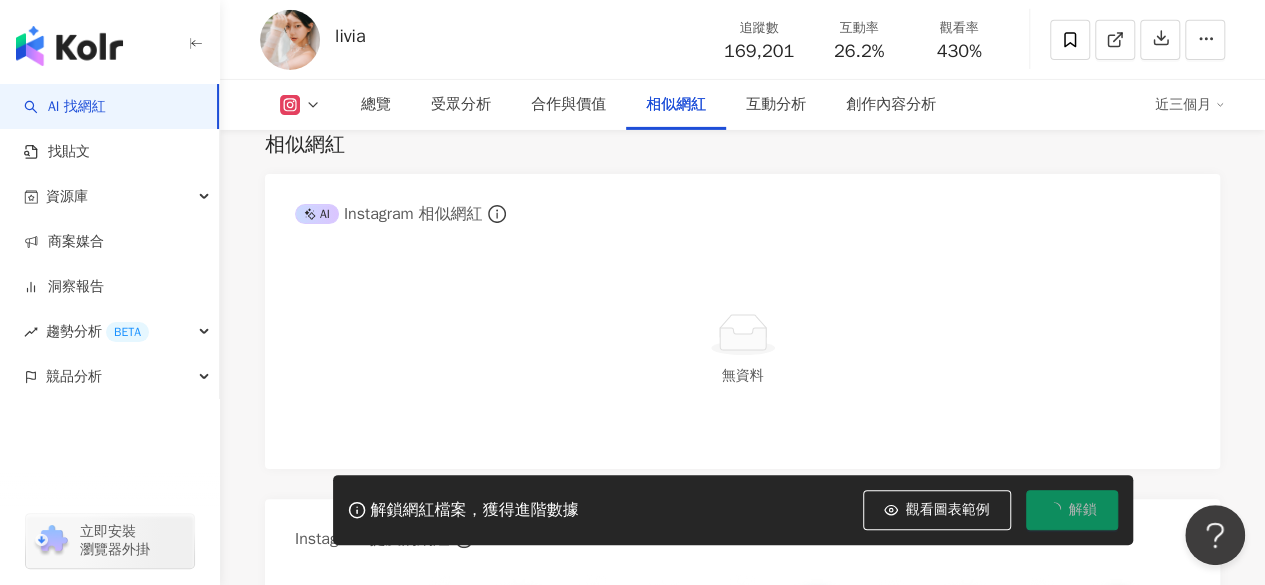 click on "解鎖" at bounding box center (1072, 510) 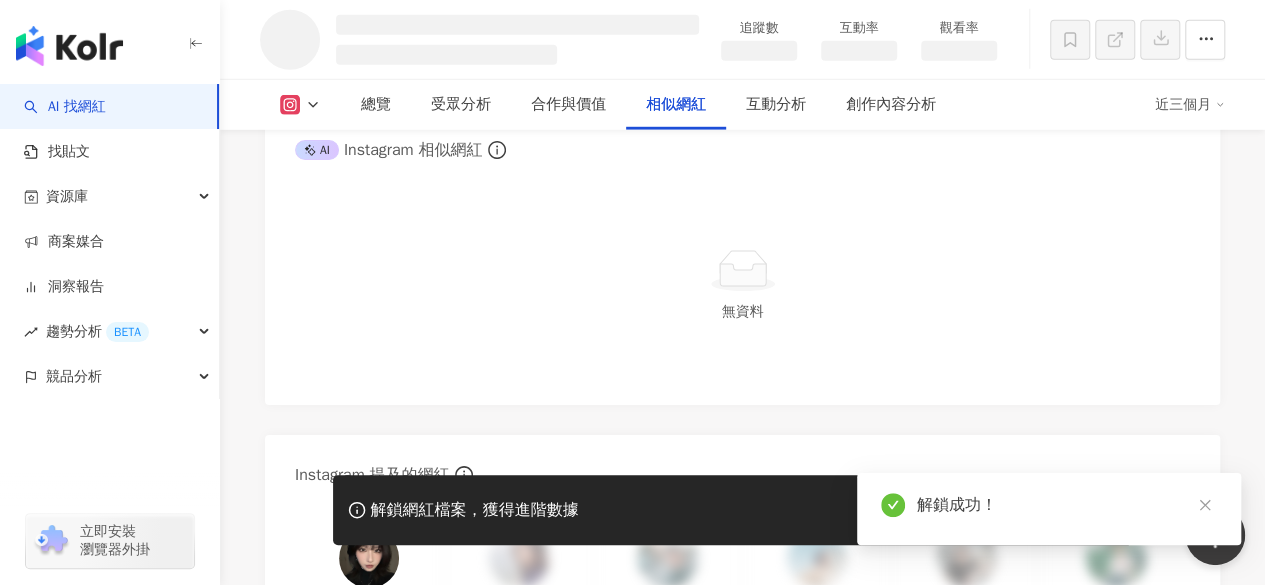 scroll, scrollTop: 2825, scrollLeft: 0, axis: vertical 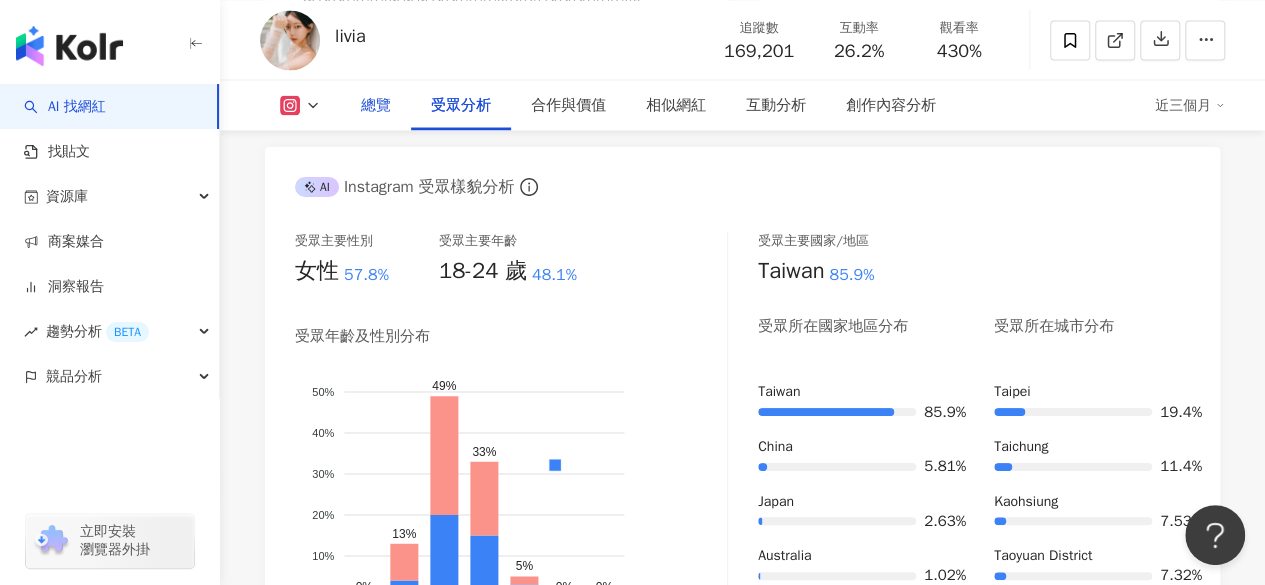 click on "總覽" at bounding box center (376, 105) 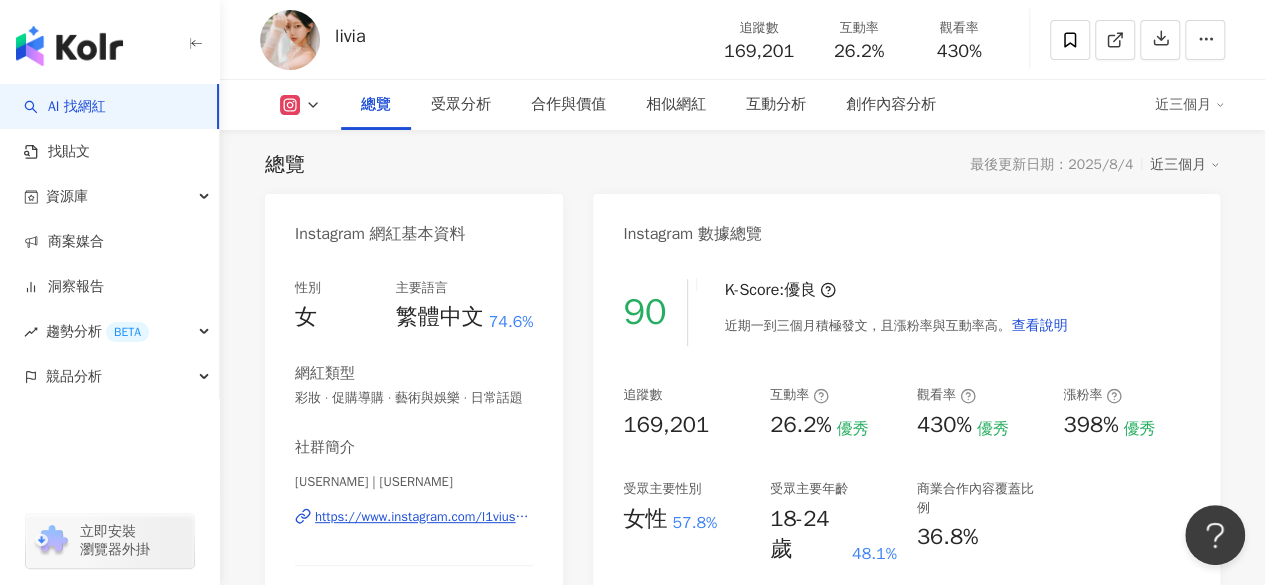 scroll, scrollTop: 22, scrollLeft: 0, axis: vertical 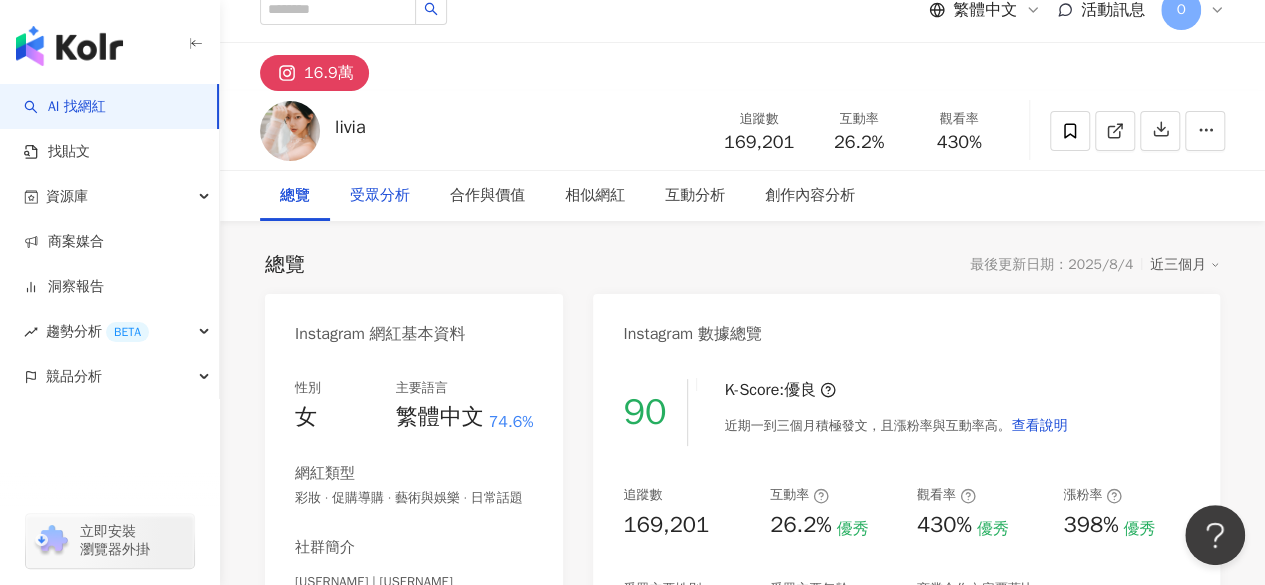 click on "受眾分析" at bounding box center (380, 196) 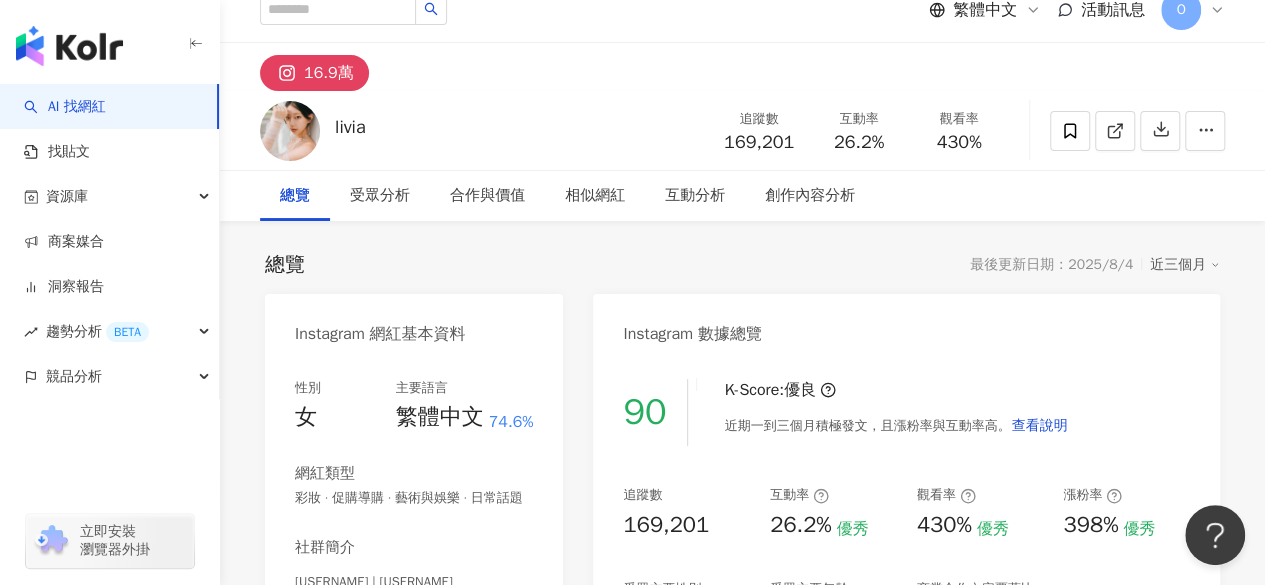 scroll, scrollTop: 1794, scrollLeft: 0, axis: vertical 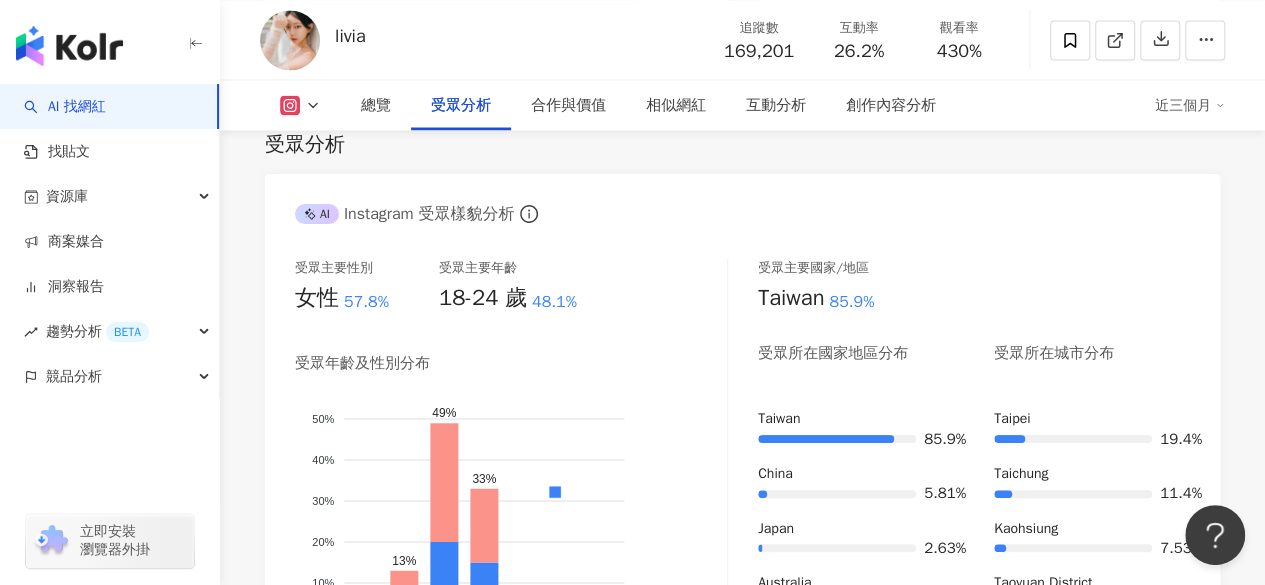 click at bounding box center (300, 105) 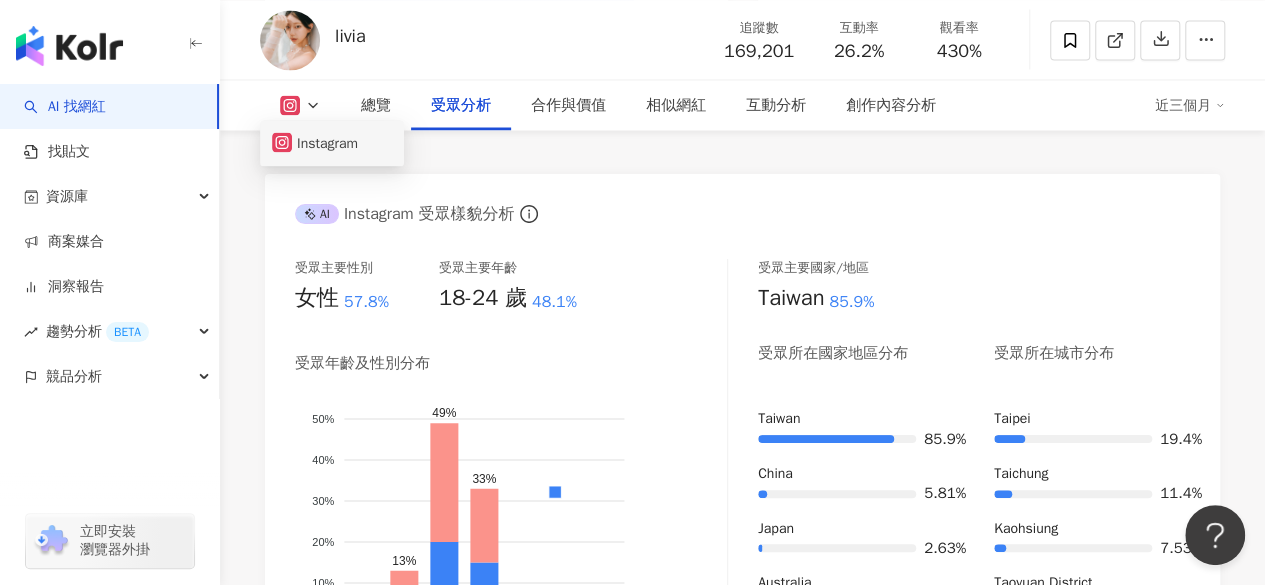 click on "Instagram" at bounding box center [332, 143] 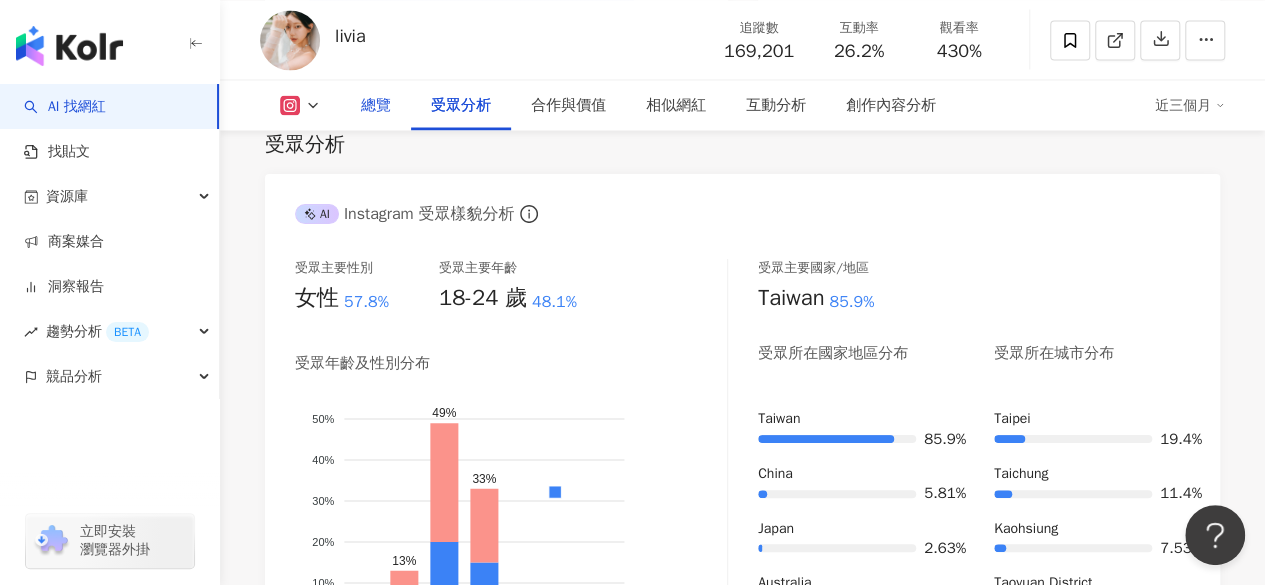click on "總覽" at bounding box center (376, 105) 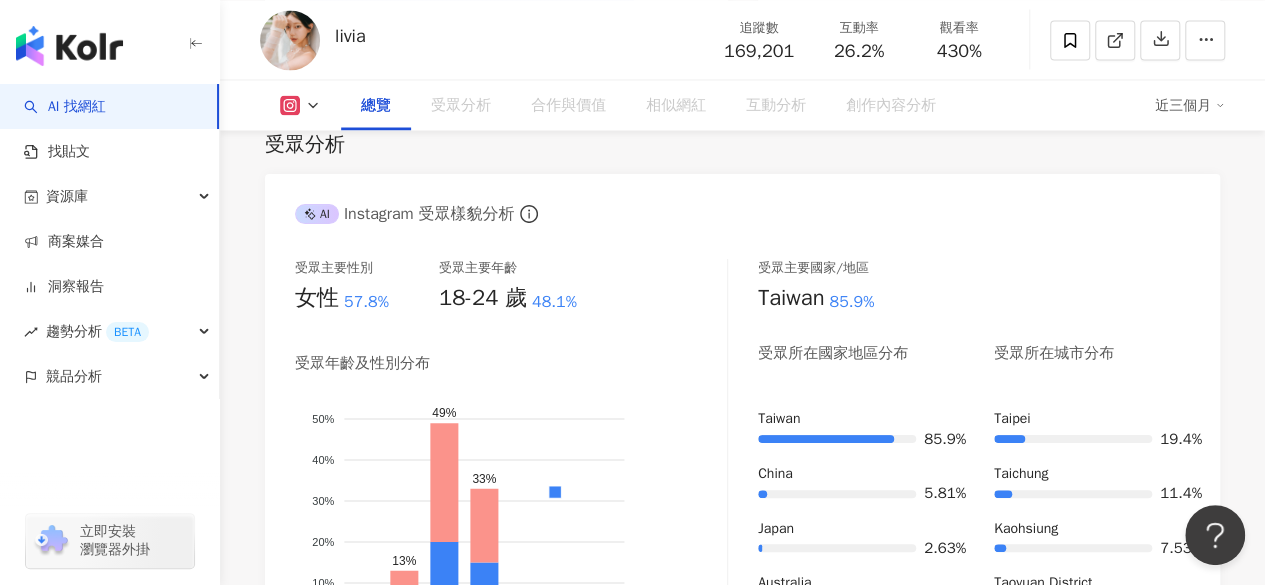 scroll, scrollTop: 122, scrollLeft: 0, axis: vertical 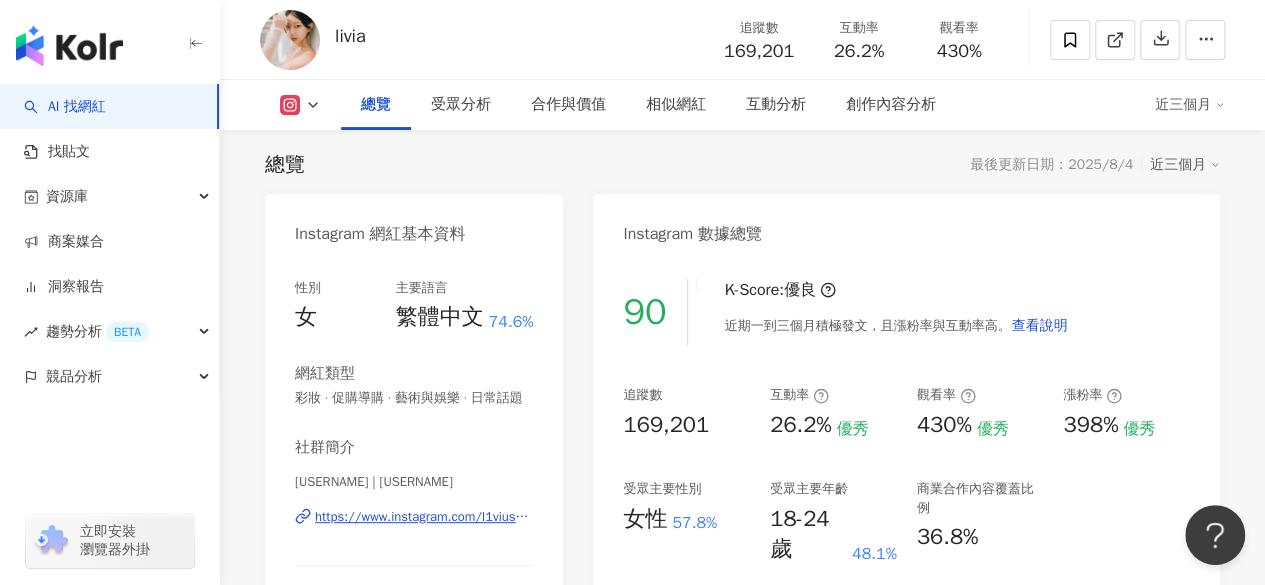 click on "https://www.instagram.com/l1vius07/" at bounding box center [424, 517] 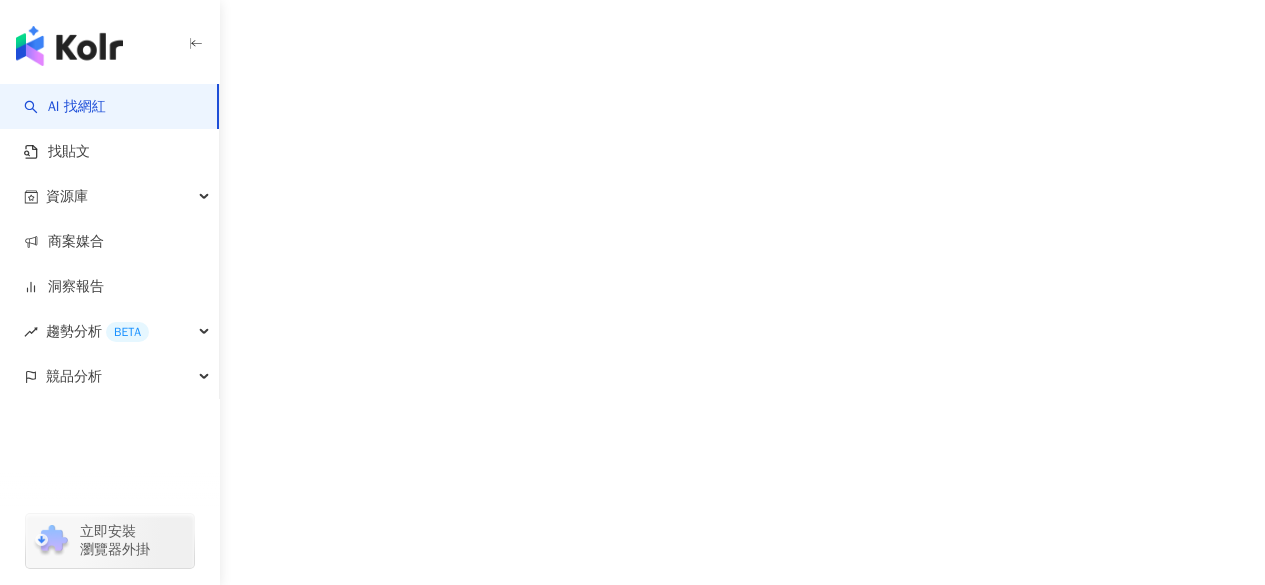 scroll, scrollTop: 0, scrollLeft: 0, axis: both 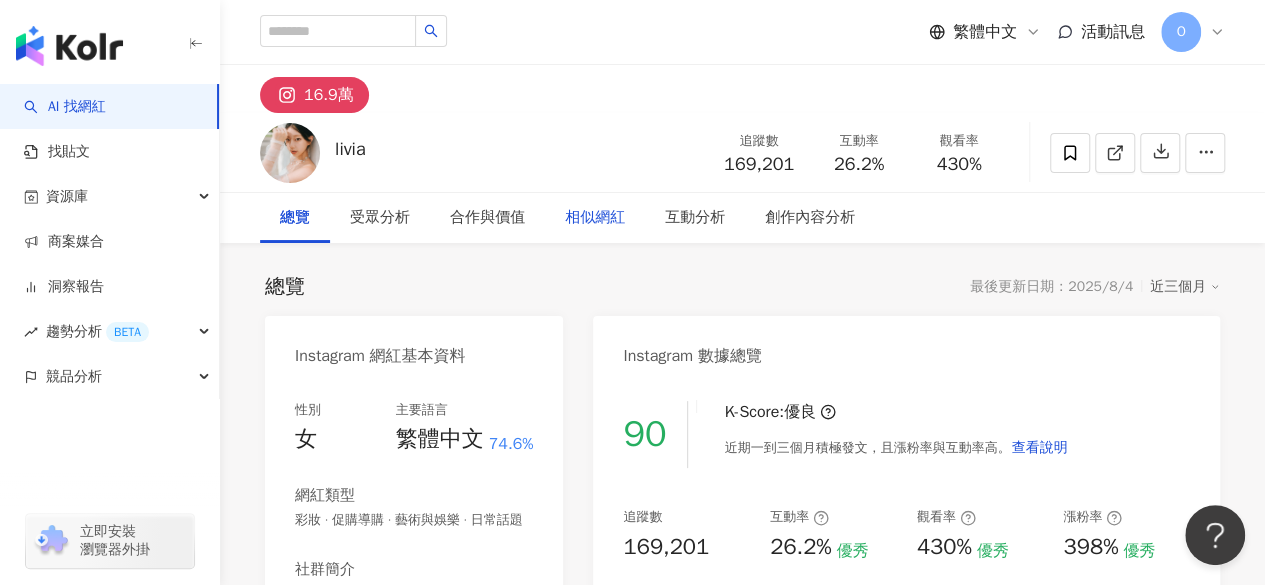 click on "相似網紅" at bounding box center [595, 218] 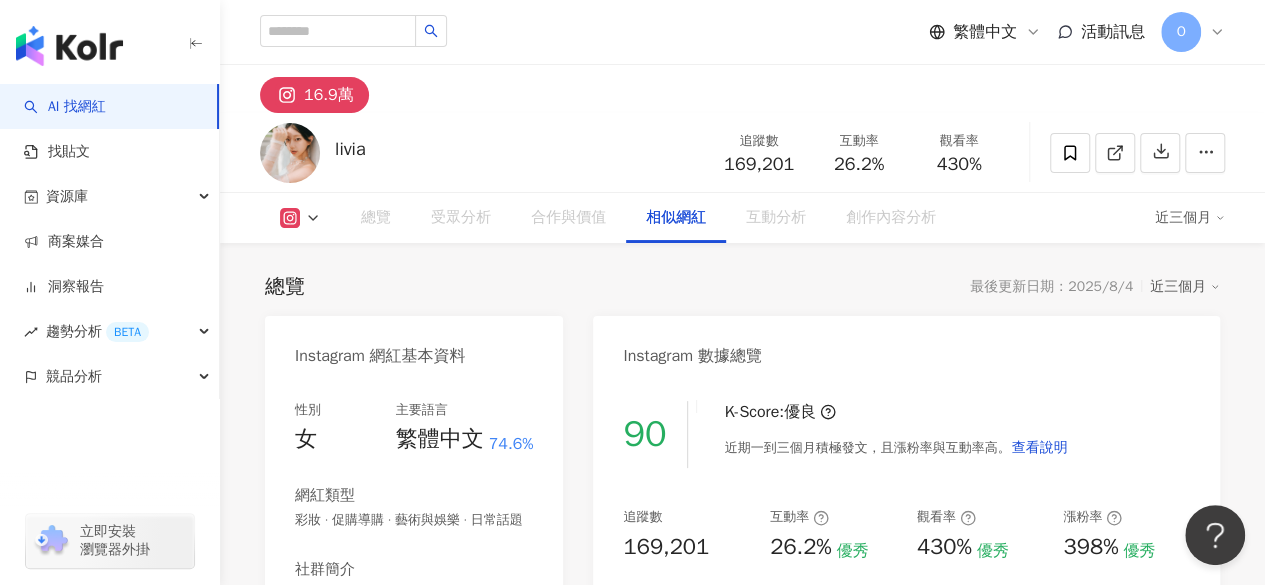 scroll, scrollTop: 3321, scrollLeft: 0, axis: vertical 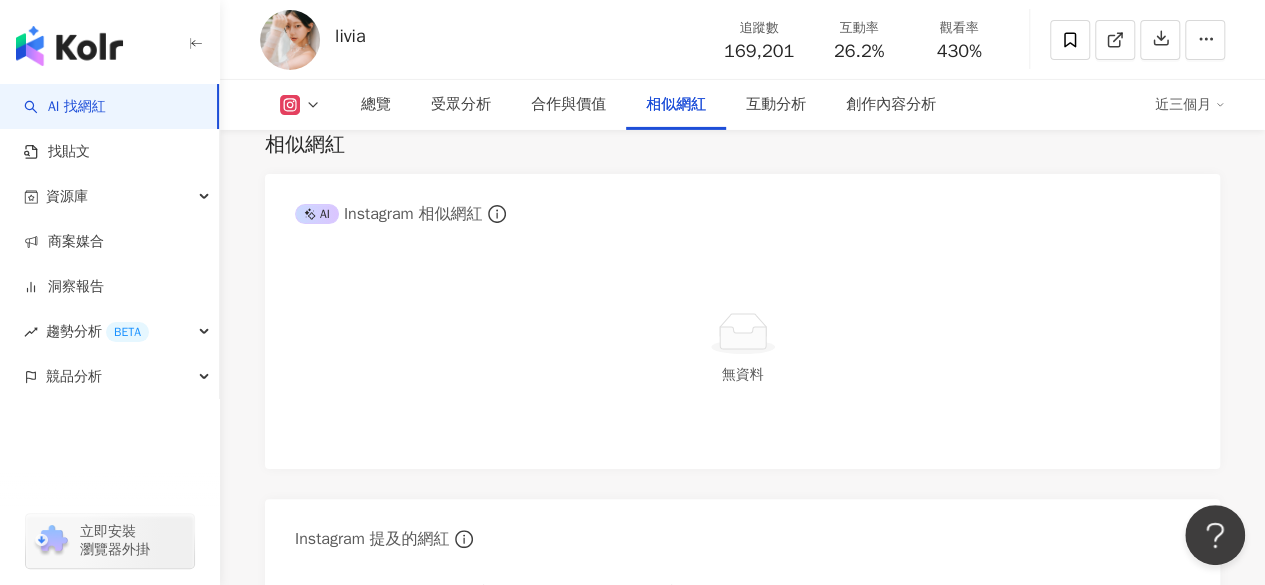 click at bounding box center (69, 46) 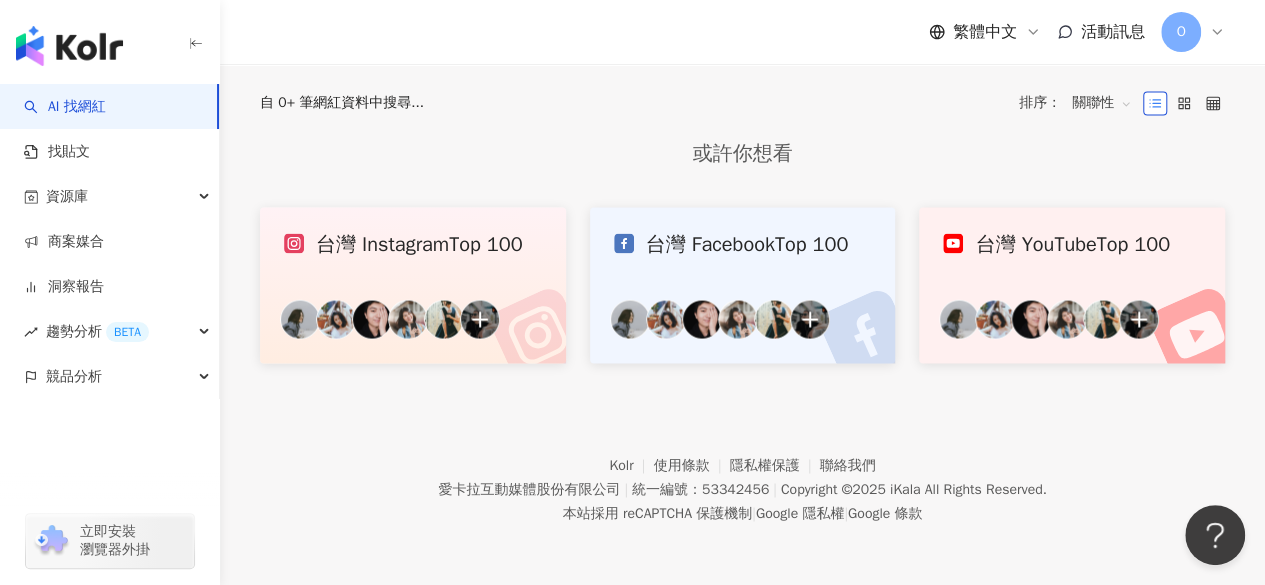 scroll, scrollTop: 0, scrollLeft: 0, axis: both 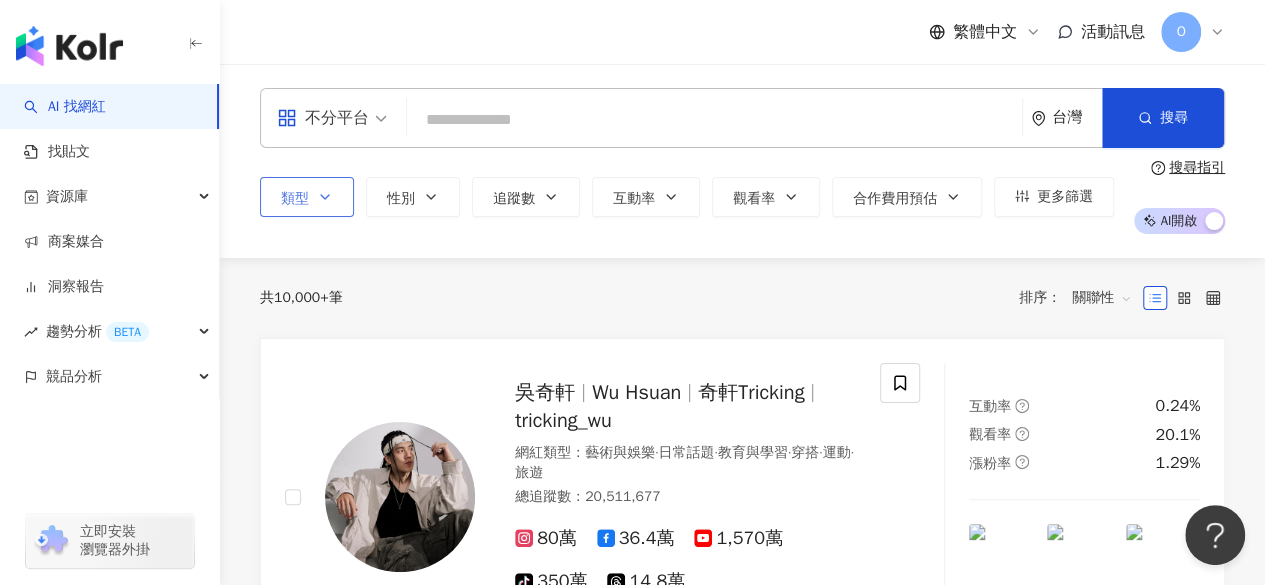 click on "類型 性別 追蹤數 互動率 觀看率 合作費用預估  更多篩選" at bounding box center [687, 197] 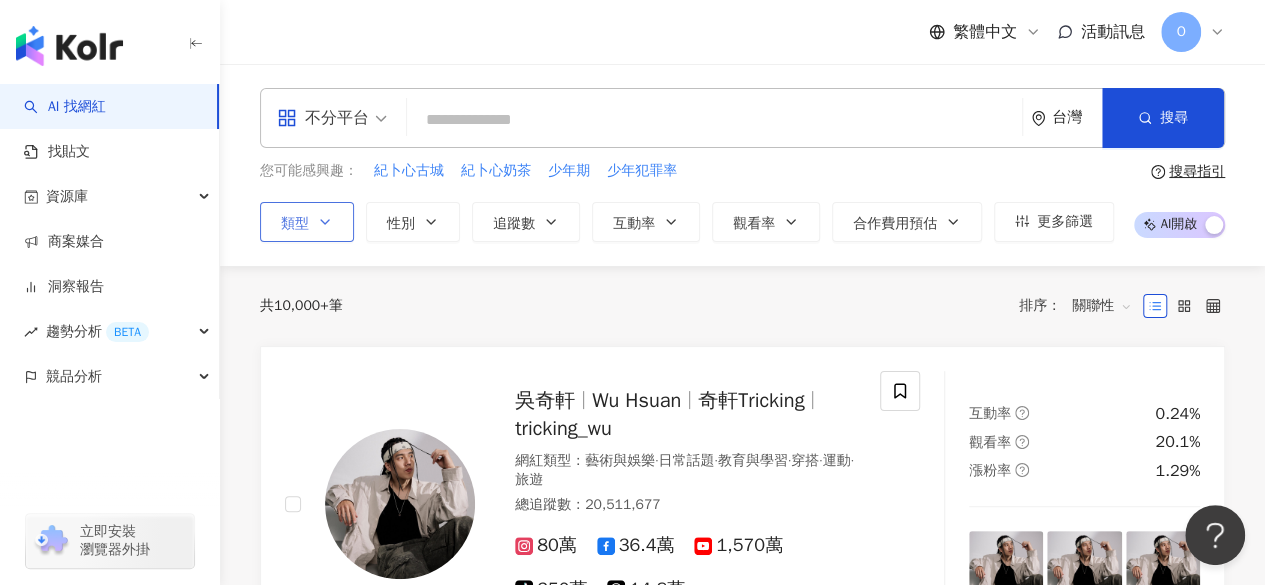 click on "類型" at bounding box center (307, 222) 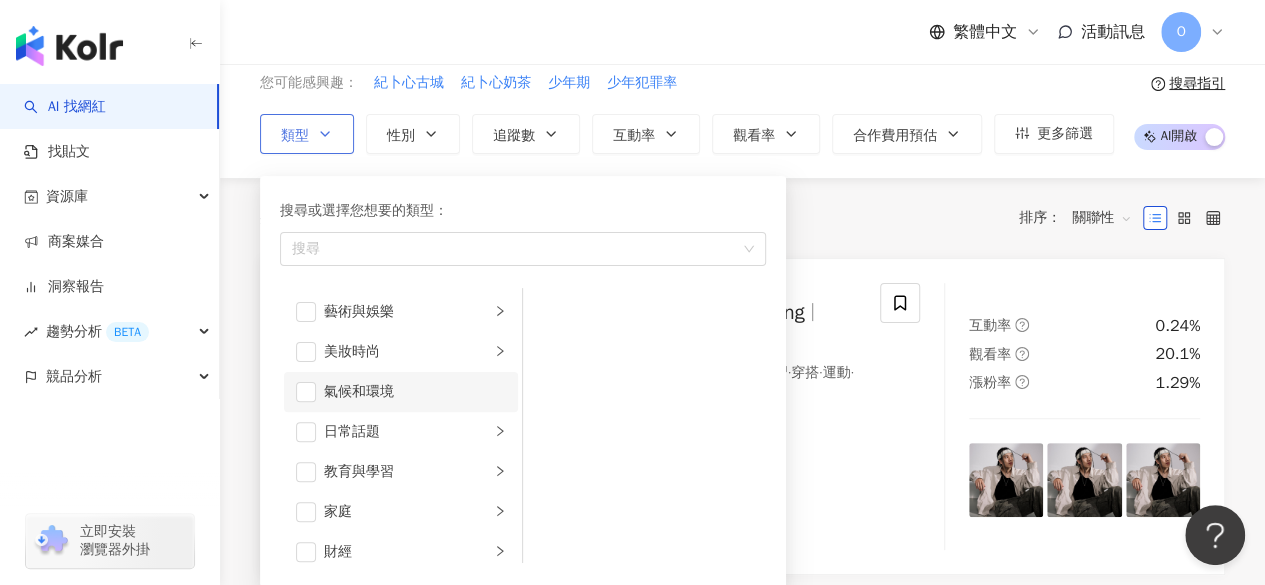 scroll, scrollTop: 200, scrollLeft: 0, axis: vertical 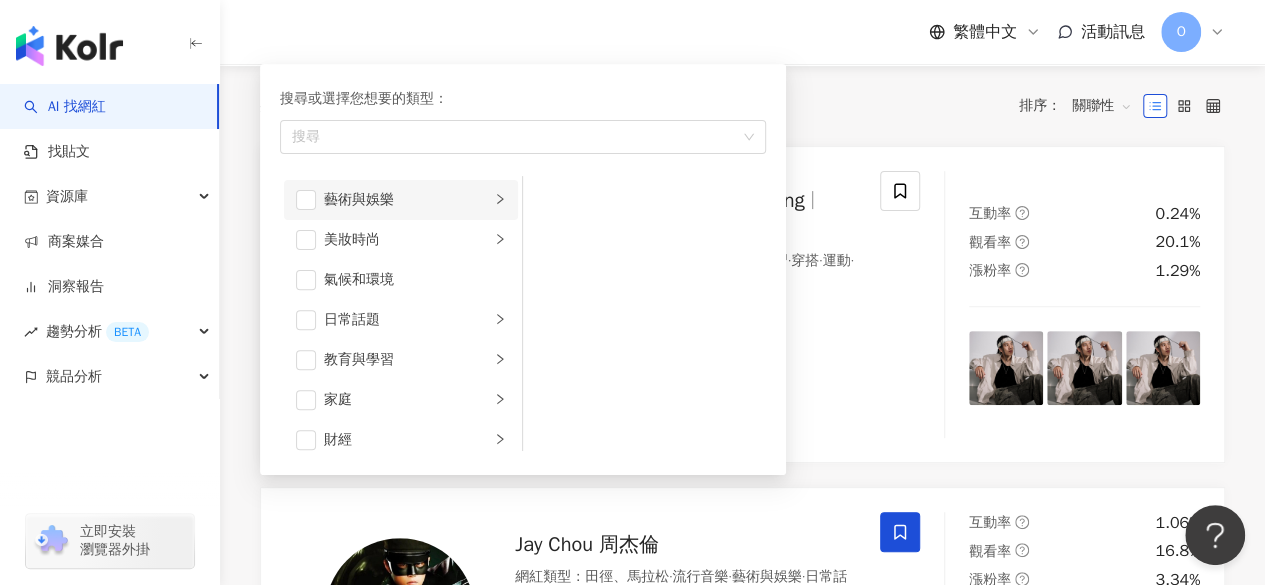 click on "藝術與娛樂" at bounding box center (401, 200) 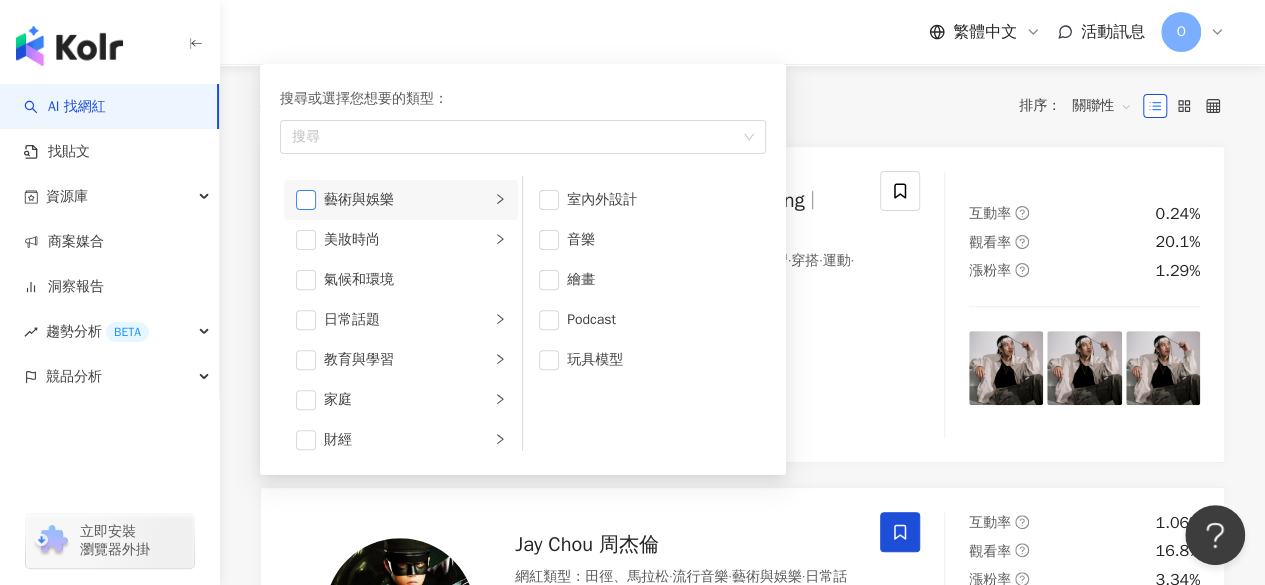 click at bounding box center (306, 200) 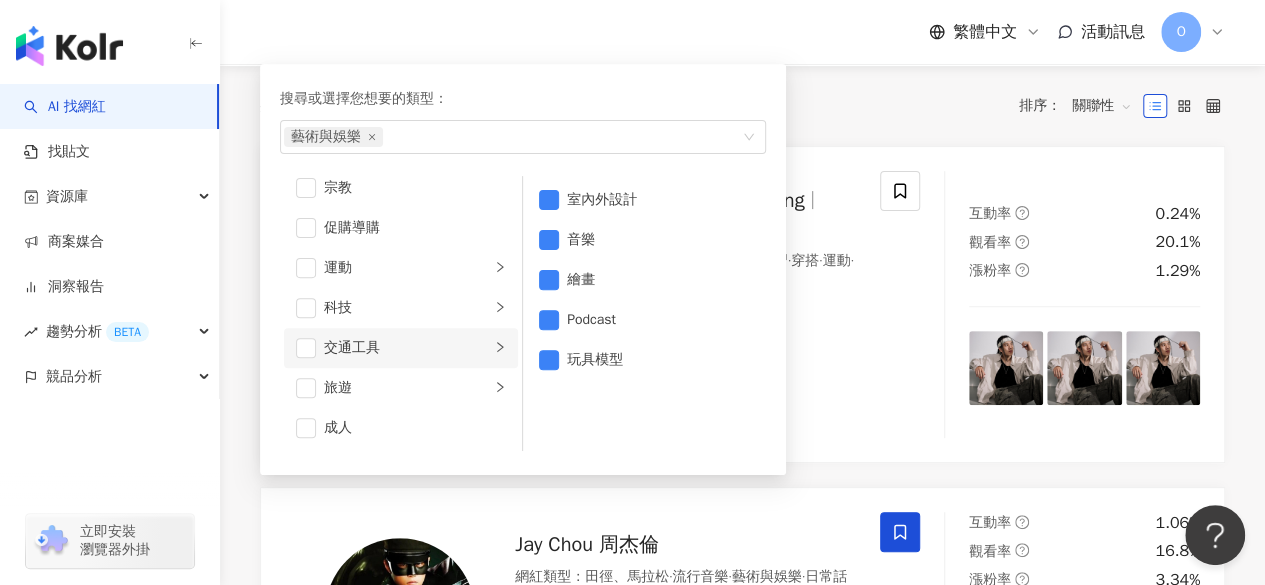 scroll, scrollTop: 592, scrollLeft: 0, axis: vertical 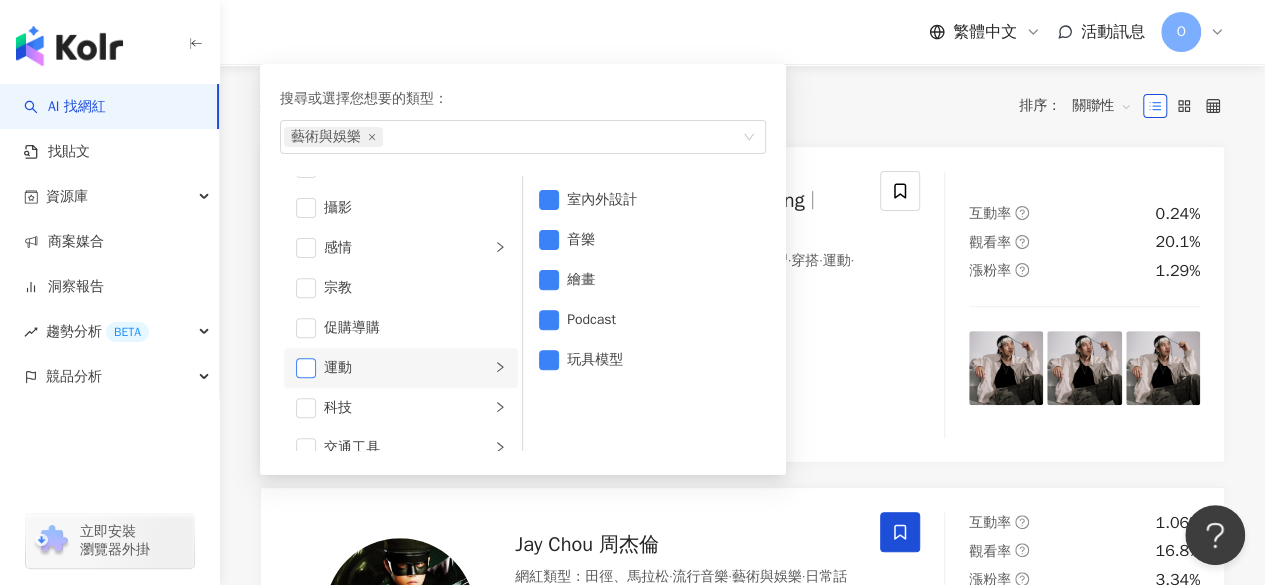 click at bounding box center [306, 368] 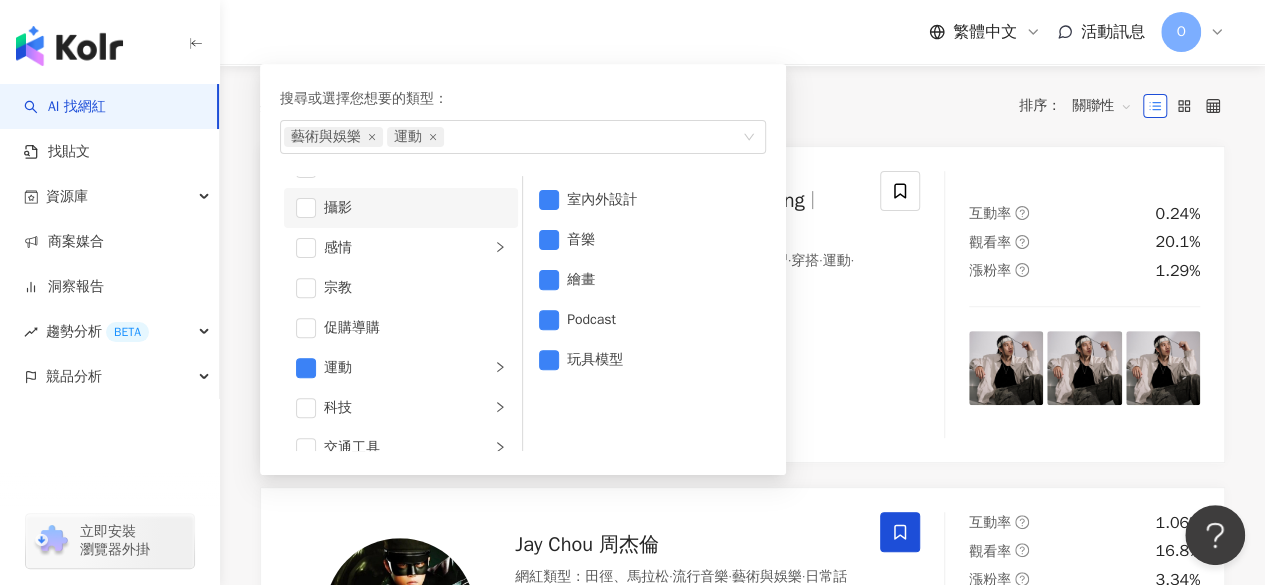 click on "攝影" at bounding box center (401, 208) 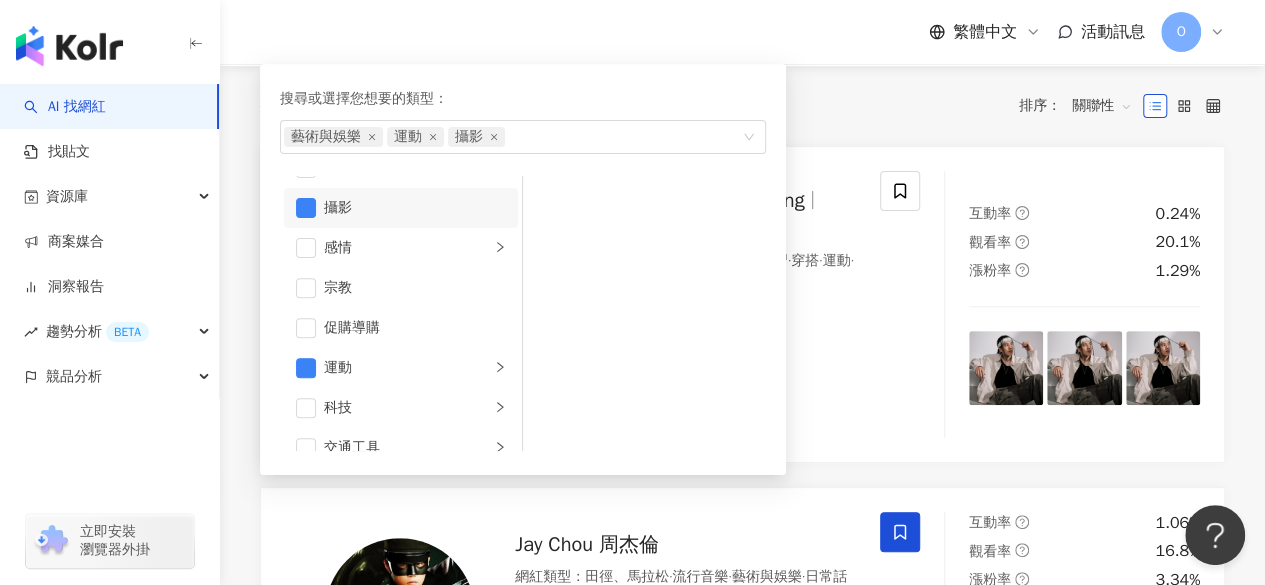click on "共  10,000+  筆 排序： 關聯性" at bounding box center [742, 106] 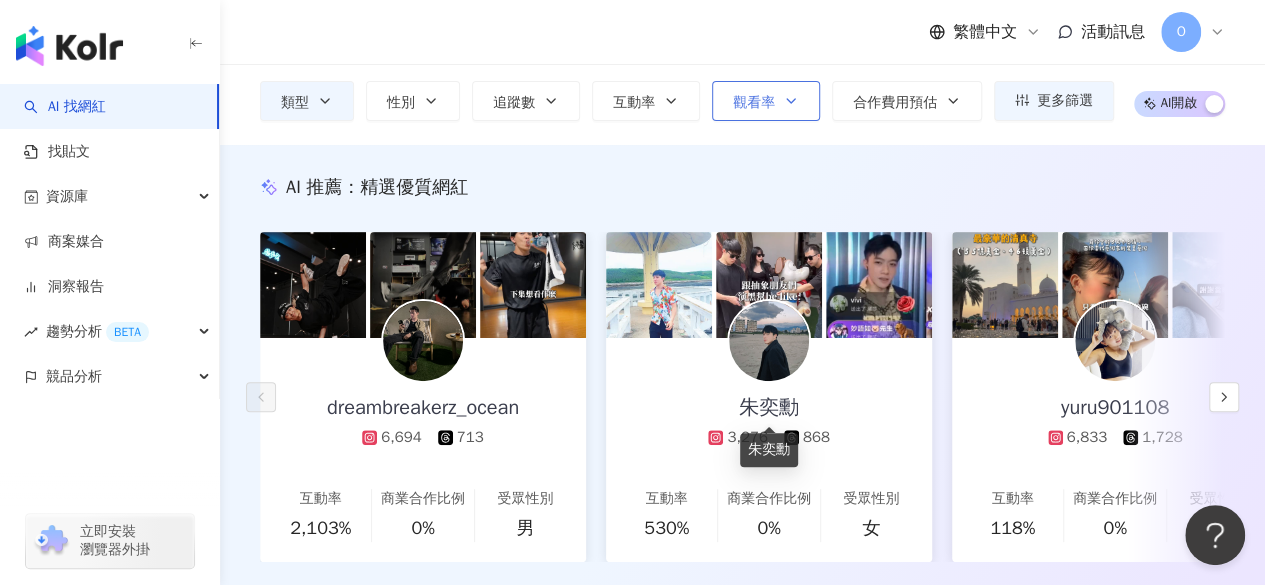 scroll, scrollTop: 0, scrollLeft: 0, axis: both 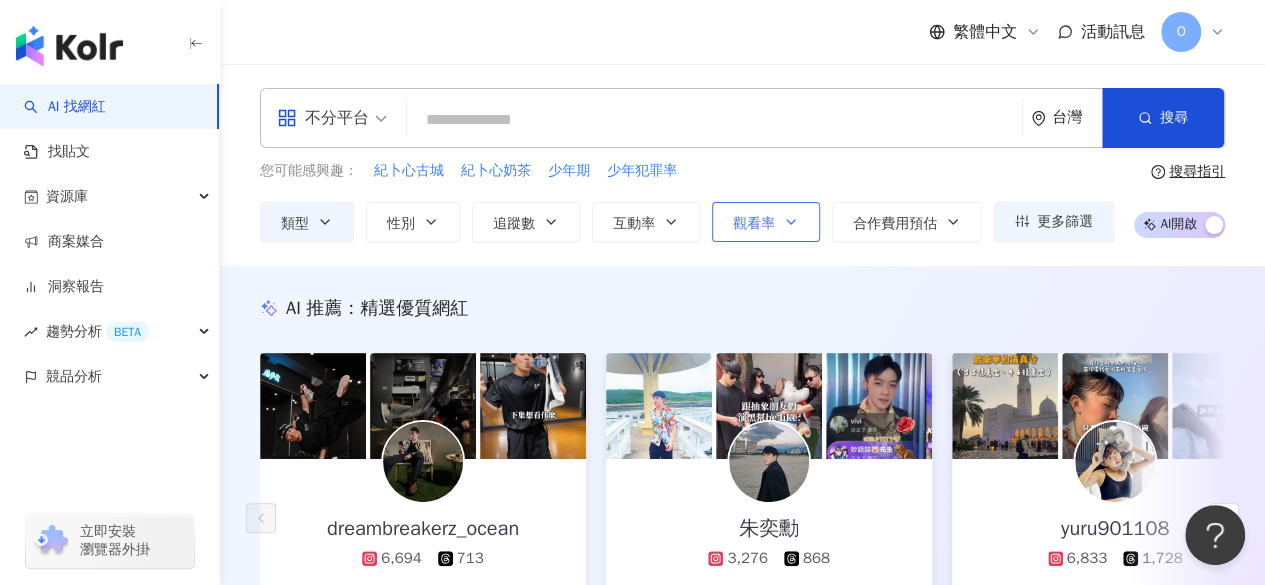 click on "觀看率" at bounding box center [766, 222] 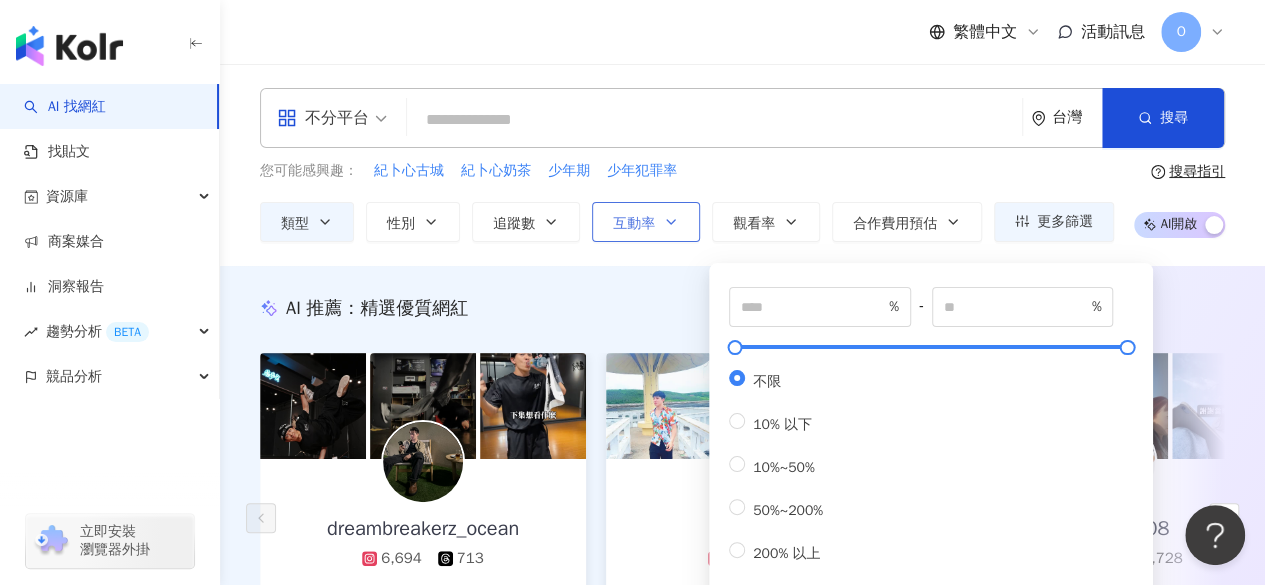 click on "互動率" at bounding box center [646, 222] 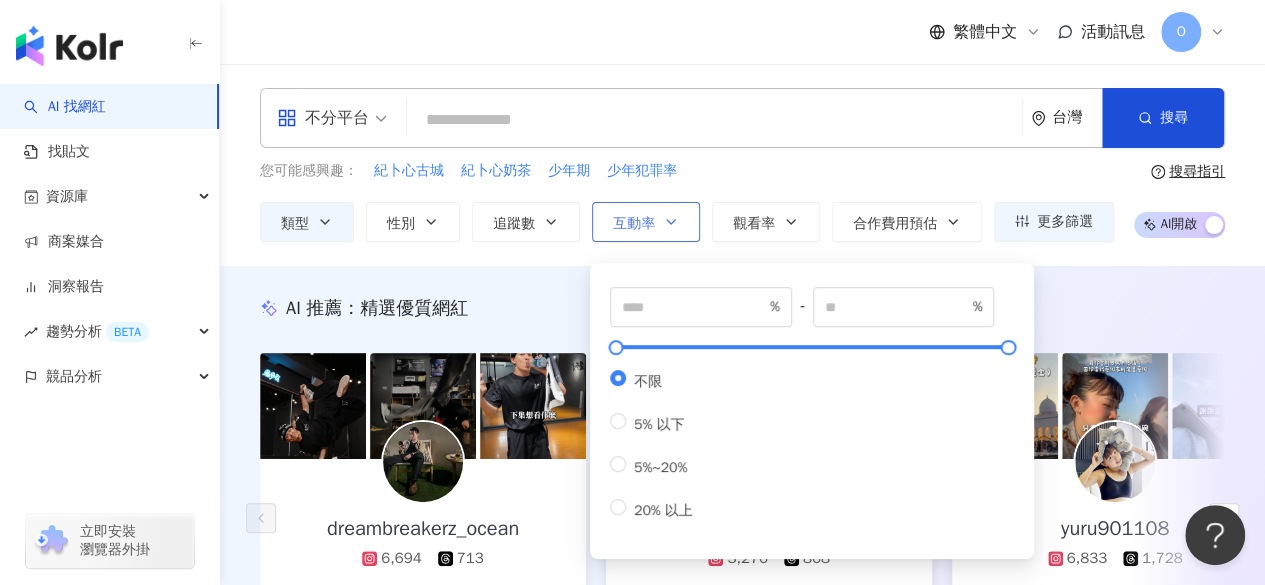 click on "互動率" at bounding box center [646, 222] 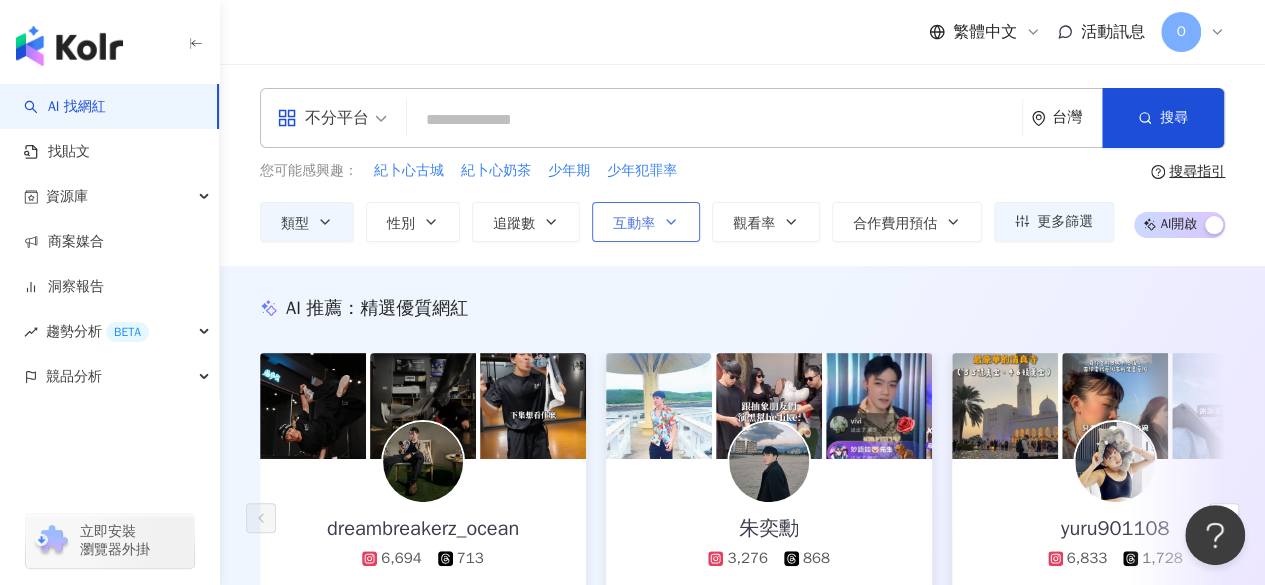 click on "互動率" at bounding box center (646, 222) 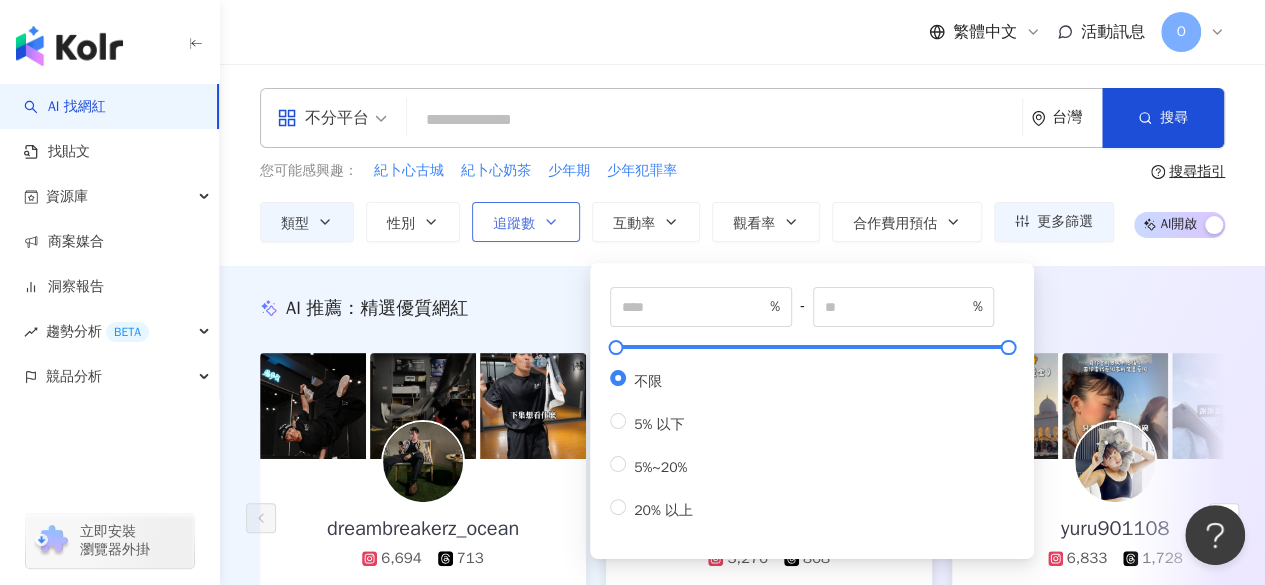 click on "追蹤數" at bounding box center [526, 222] 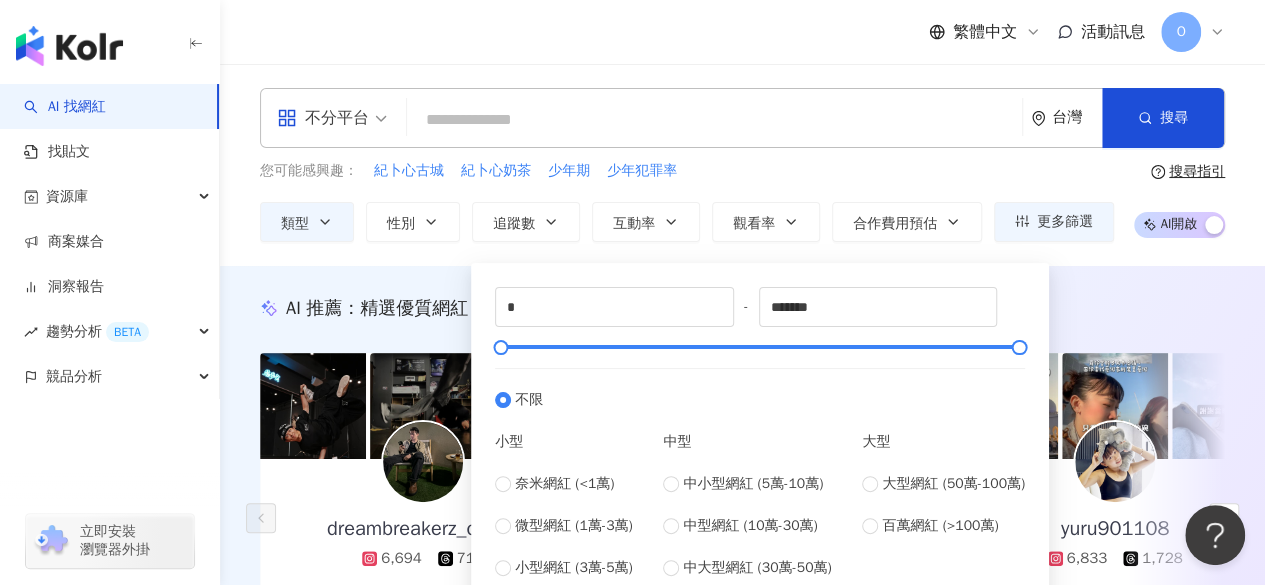 scroll, scrollTop: 100, scrollLeft: 0, axis: vertical 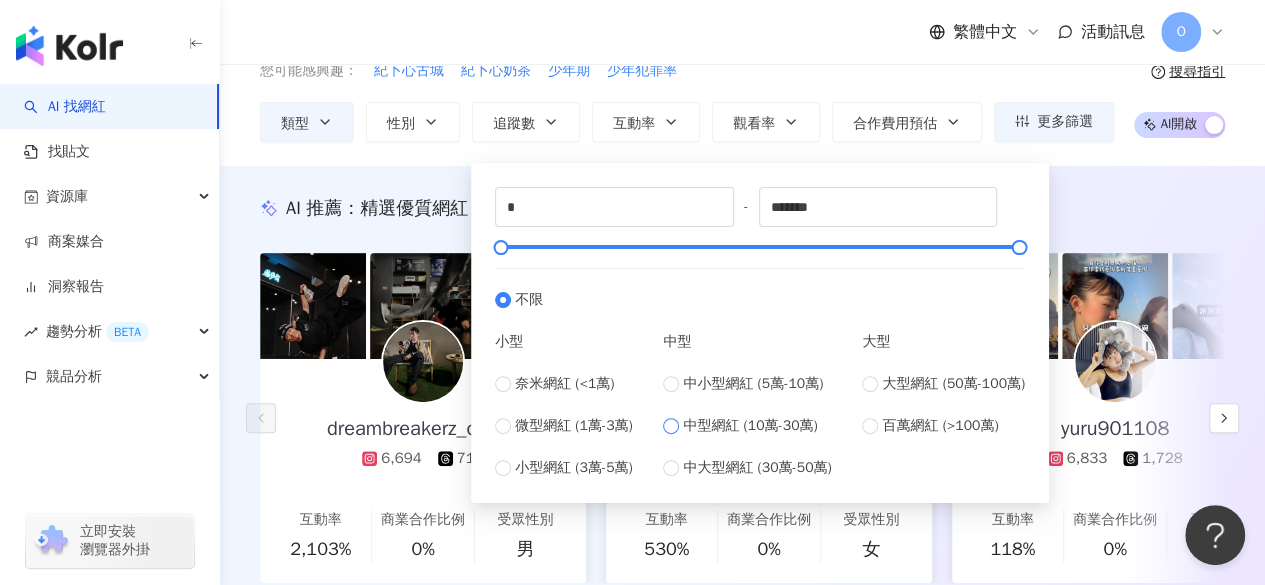 type on "******" 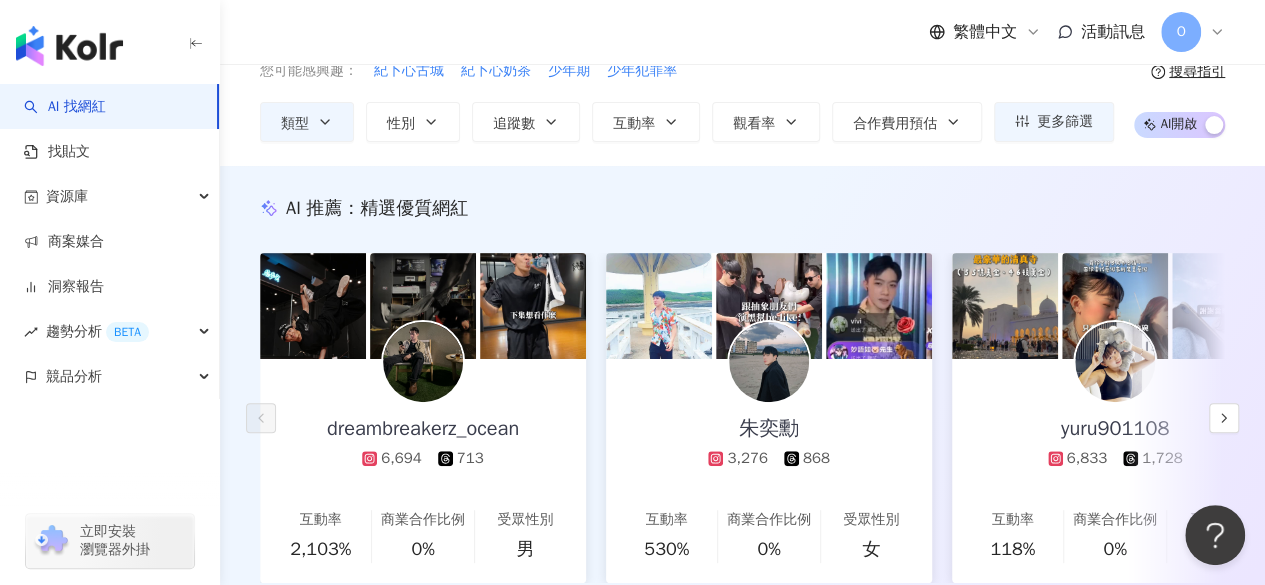click on "AI 推薦 ： 精選優質網紅" at bounding box center (742, 208) 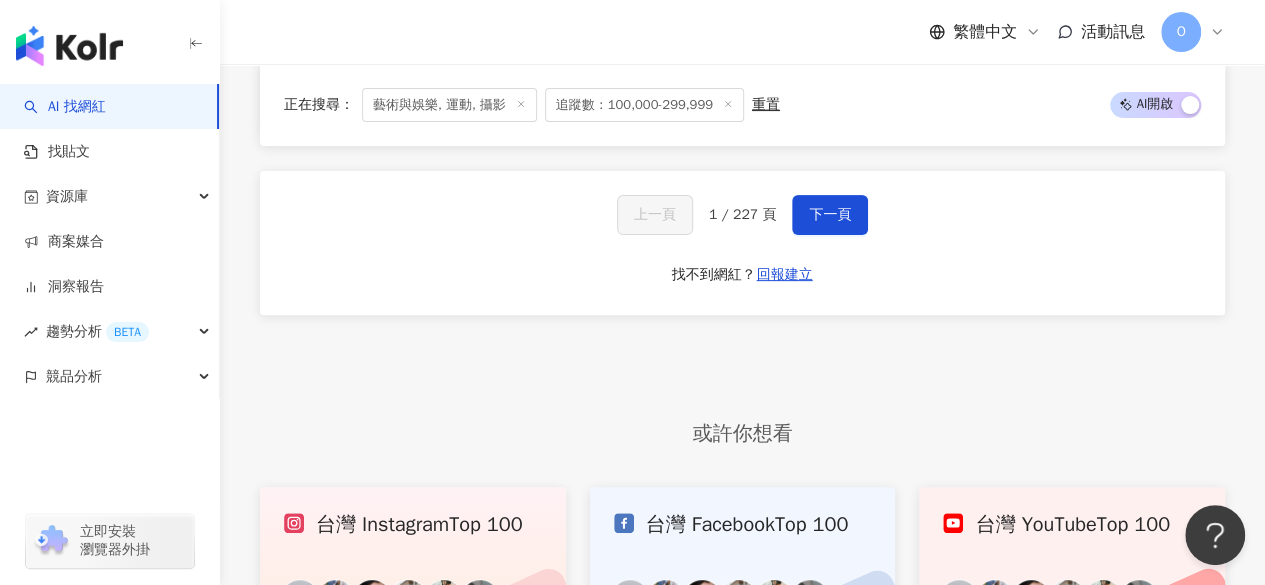 scroll, scrollTop: 3800, scrollLeft: 0, axis: vertical 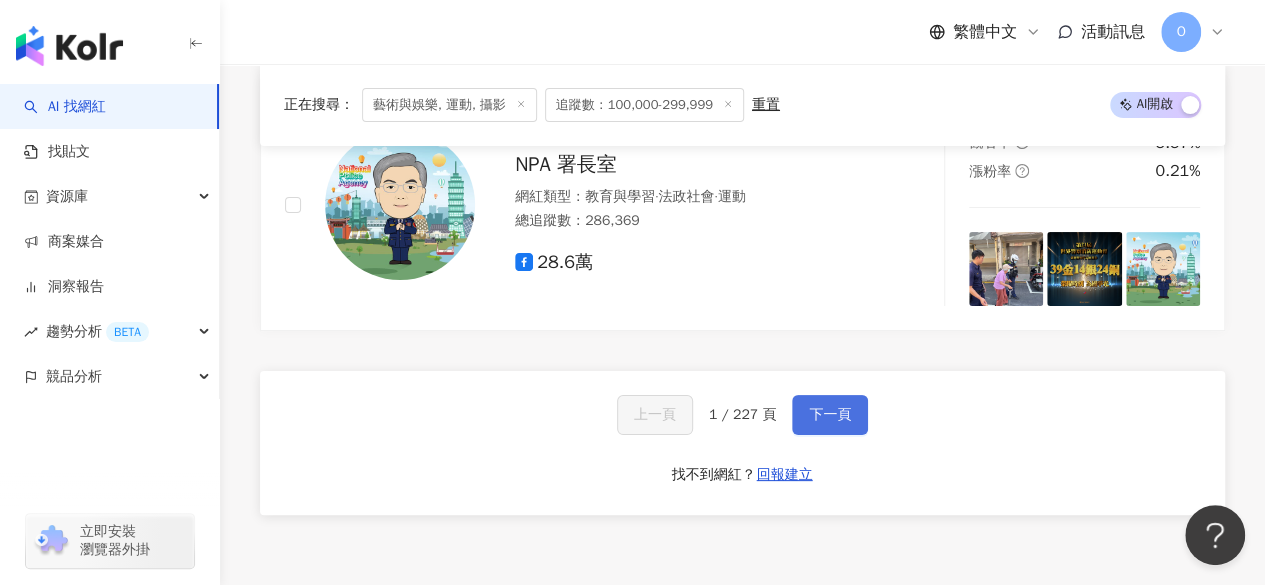 click on "下一頁" at bounding box center [830, 415] 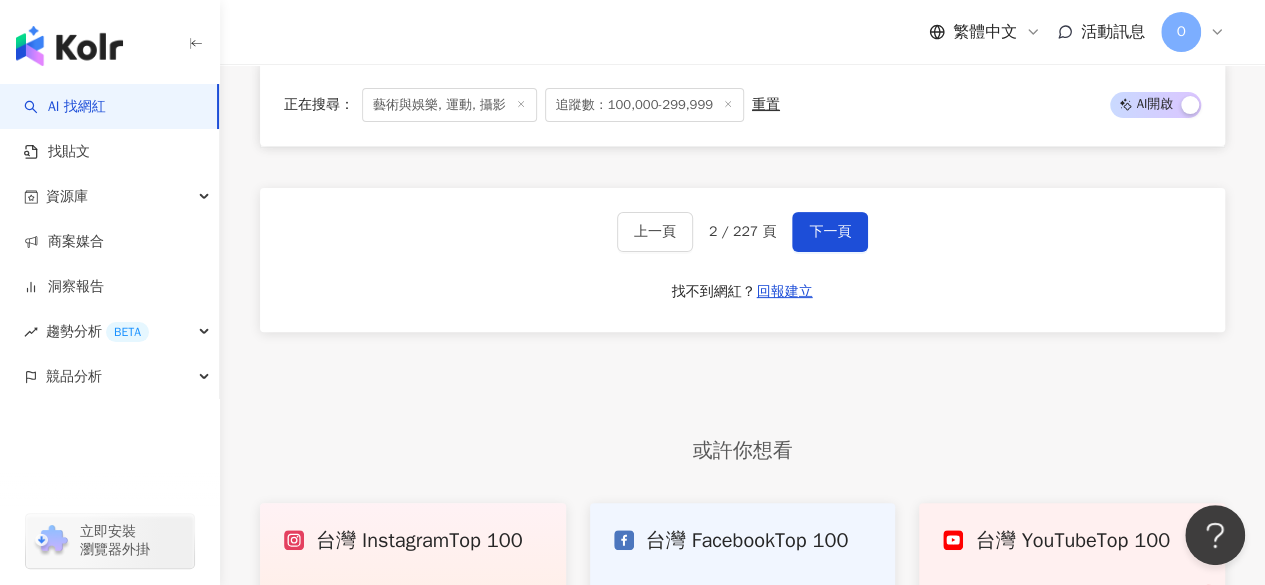 scroll, scrollTop: 3902, scrollLeft: 0, axis: vertical 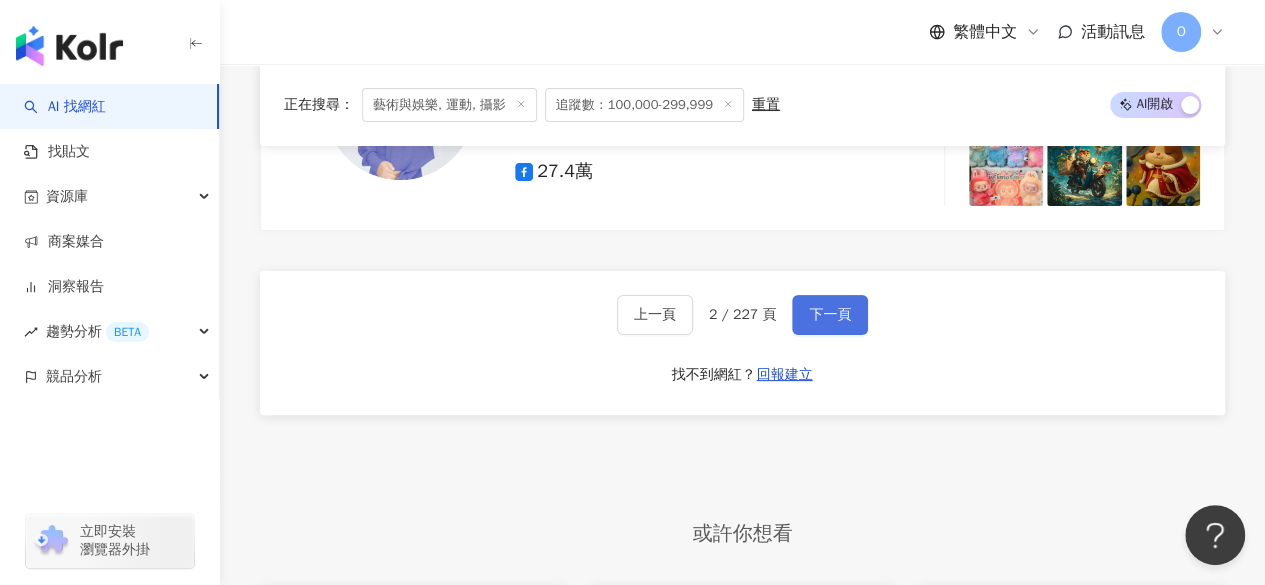 click on "下一頁" at bounding box center [830, 315] 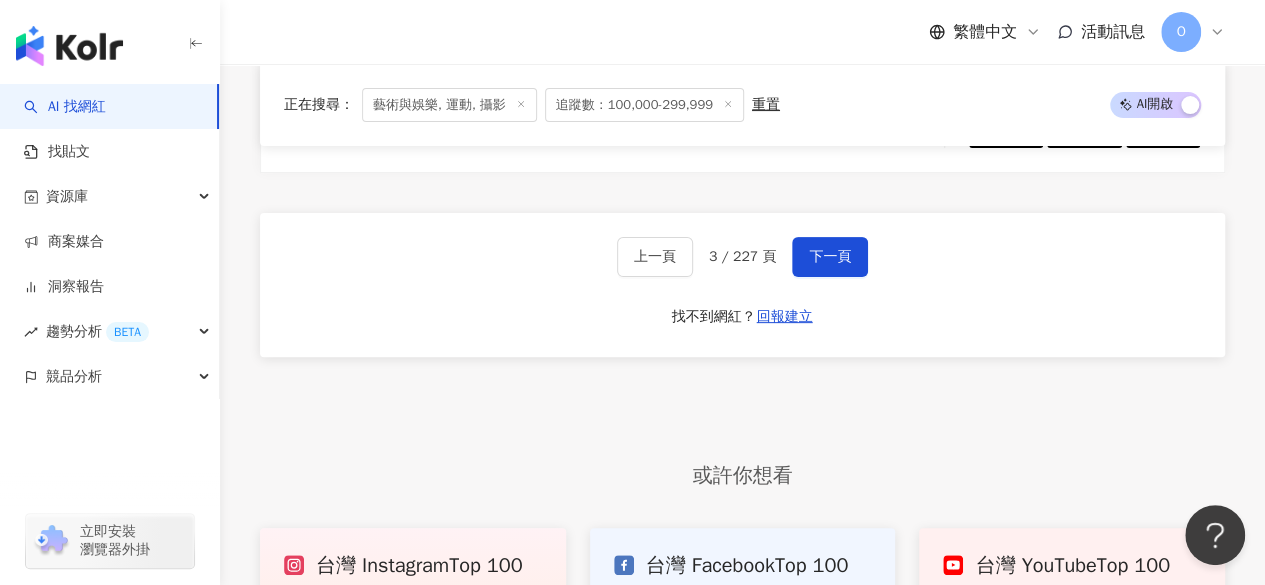 scroll, scrollTop: 3932, scrollLeft: 0, axis: vertical 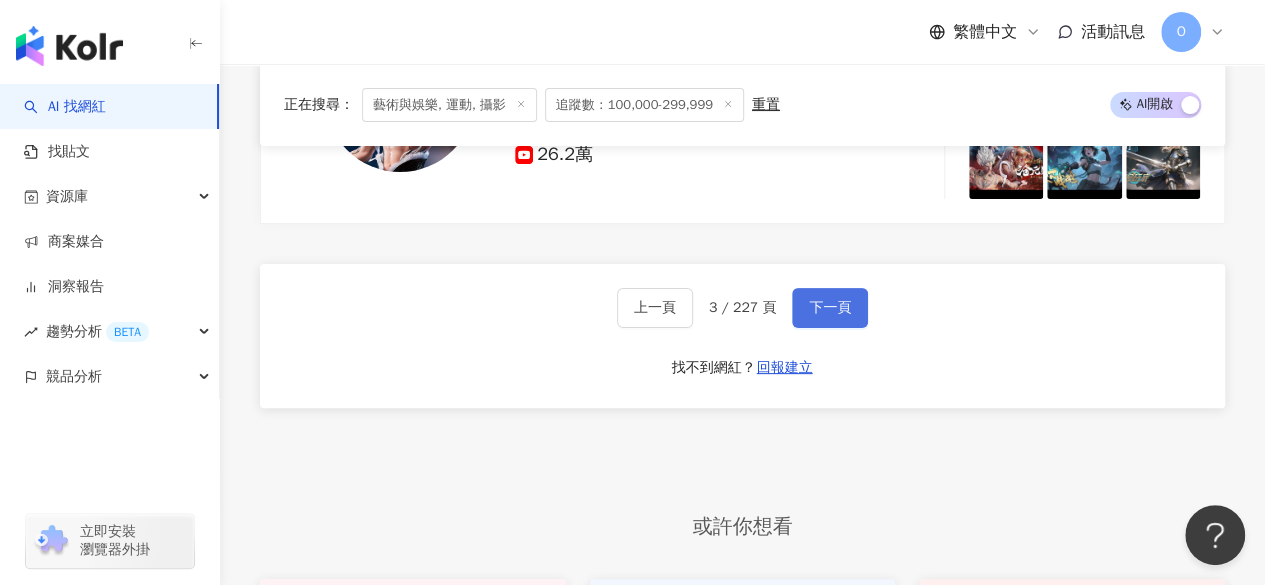 click on "下一頁" at bounding box center [830, 308] 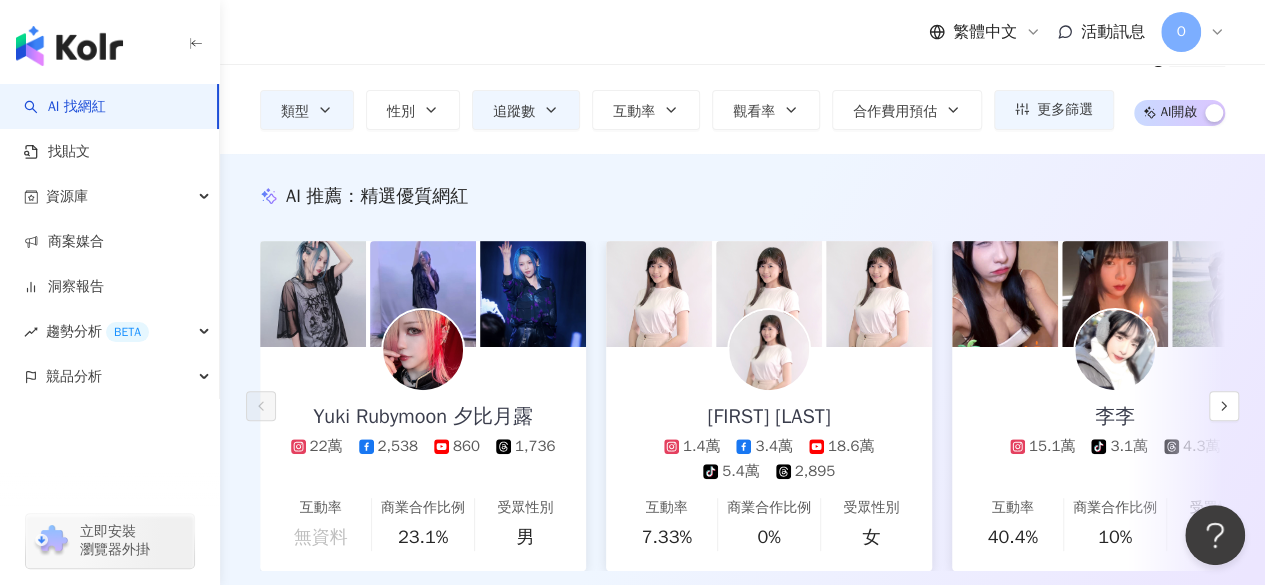 scroll, scrollTop: 0, scrollLeft: 0, axis: both 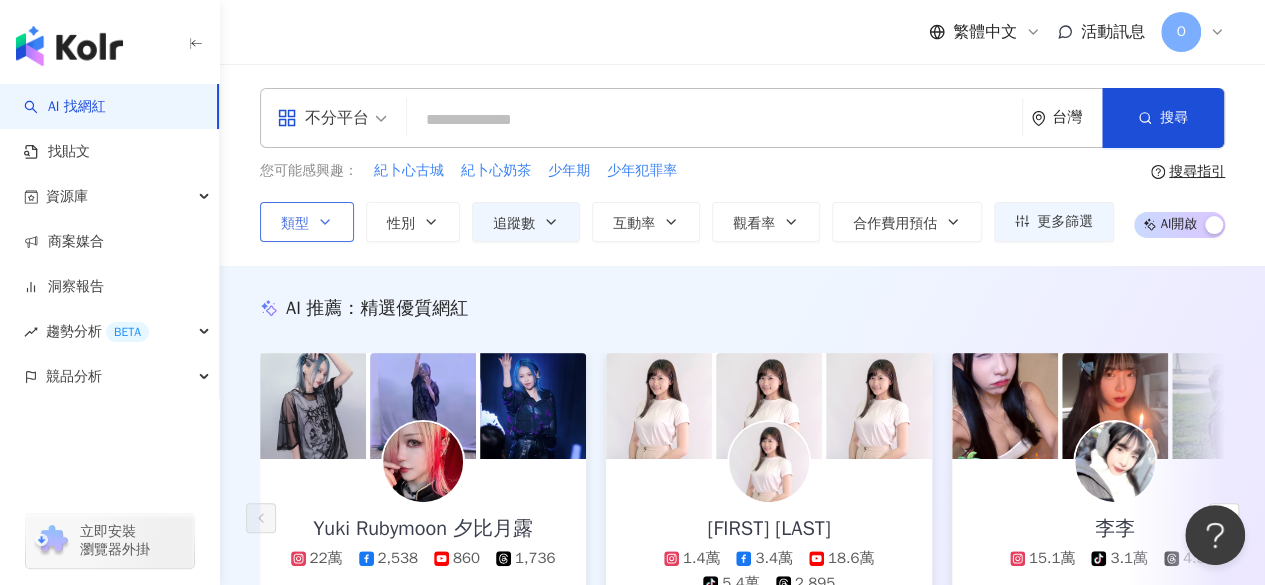 click on "類型" at bounding box center (307, 222) 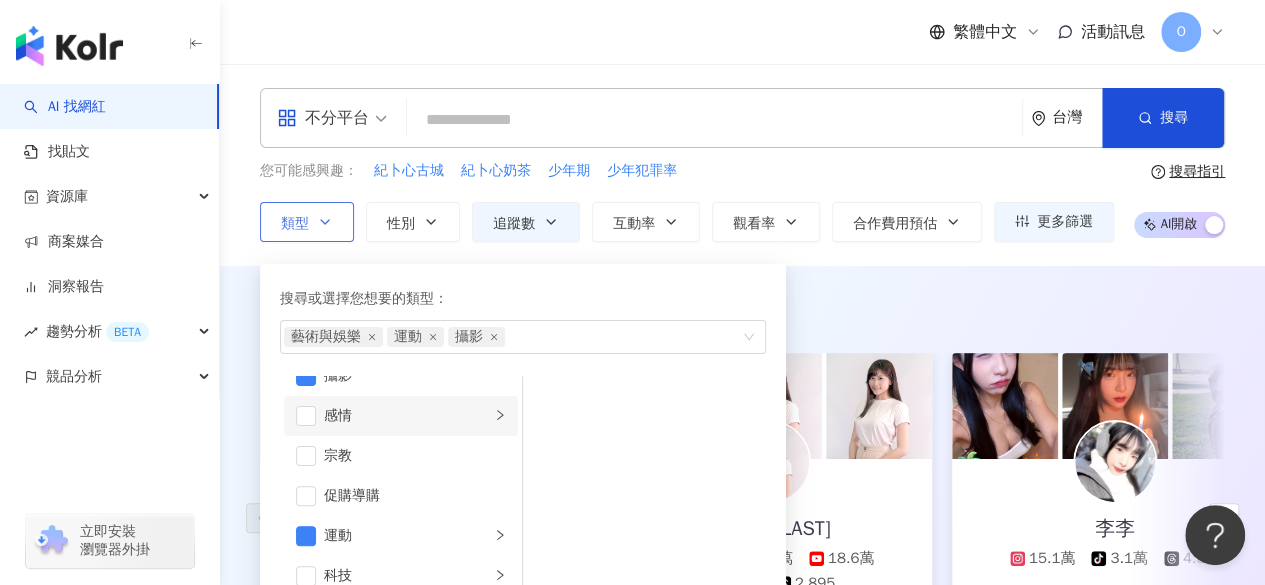 scroll, scrollTop: 593, scrollLeft: 0, axis: vertical 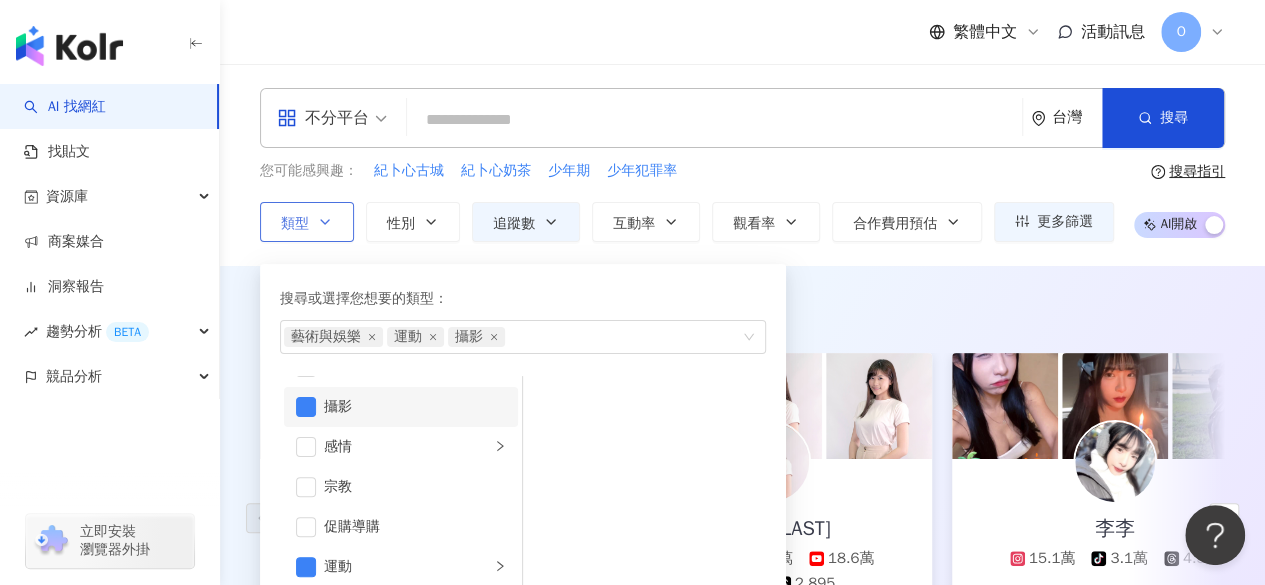 click on "攝影" at bounding box center [401, 407] 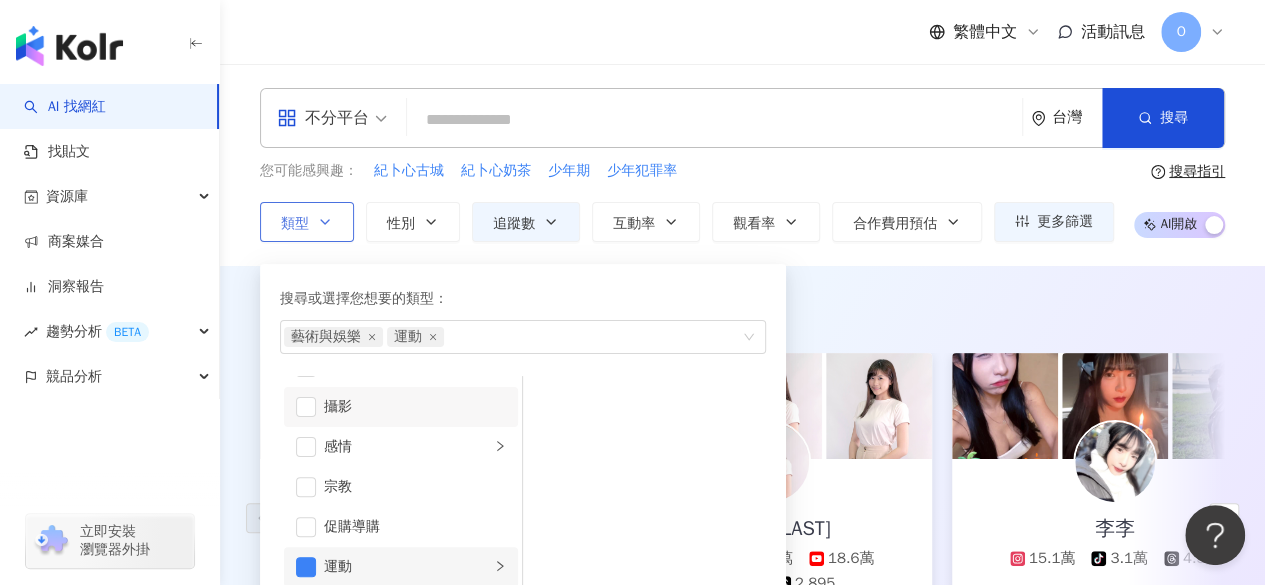click on "運動" at bounding box center [407, 567] 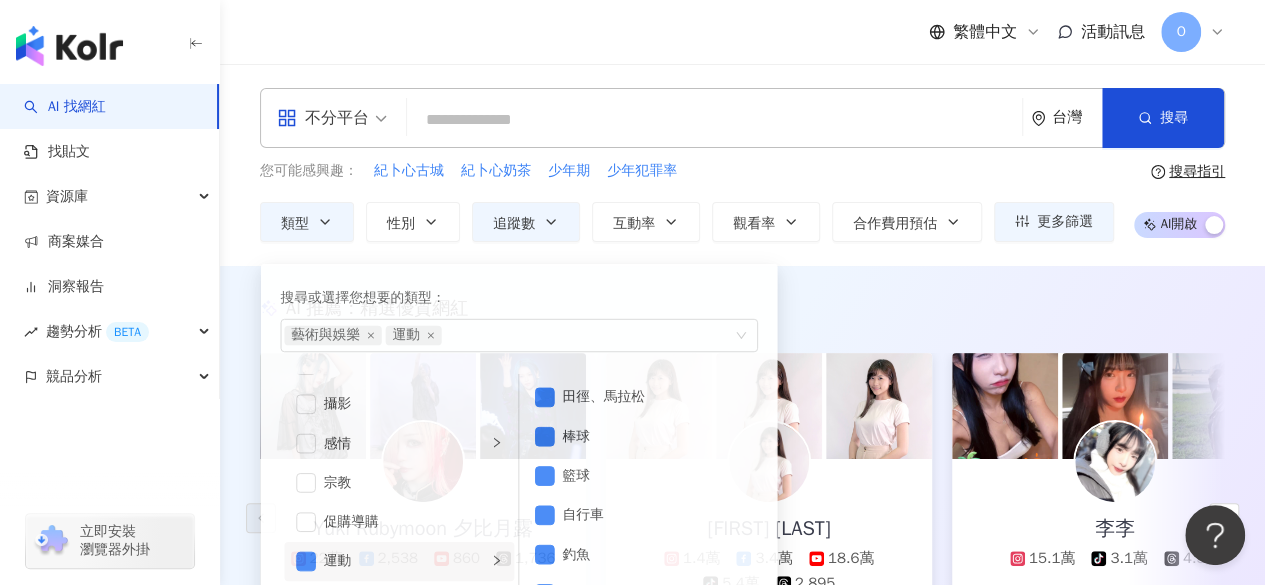 click on "AI 推薦 ： 精選優質網紅 Yuki Rubymoon 夕比月露 22萬 2,538 860 1,736 互動率 無資料 商業合作比例 23.1% 受眾性別 男 白雨旋小雨 1.4萬 3.4萬 18.6萬 tiktok-icon 5.4萬 2,895 互動率 7.33% 商業合作比例 0% 受眾性別 女 李李 15.1萬 tiktok-icon 3.1萬 4.3萬 互動率 40.4% 商業合作比例 10% 受眾性別 男 bb_qunnn 18.1萬 3.6萬 互動率 32% 商業合作比例 21.7% 受眾性別 男 kpop_store_story 14.7萬 3.9萬 互動率 37.1% 商業合作比例 12.1% 受眾性別 女 ?吳佳諭ㄩˋaka.飛飛珍妮絲? 11.2萬 4,246 11.2萬 3.1萬 互動率 14.2% 商業合作比例 40% 受眾性別 男 王亮尹 13.9萬 622 tiktok-icon 28 4.3萬 互動率 34% 商業合作比例 11.8% 受眾性別 男 魔魔嘎嘎 4,988 10.5萬 6,063 互動率 8.41% 商業合作比例 0% 受眾性別 男 巨人 11.4萬 3.3萬 5.5萬 互動率 38.1% 商業合作比例 29.8% 受眾性別 女 livia 16.9萬 互動率 26.2% 商業合作比例 36.8% 受眾性別 女 HoNey MiCo 蜜糖米可 男" at bounding box center (742, 514) 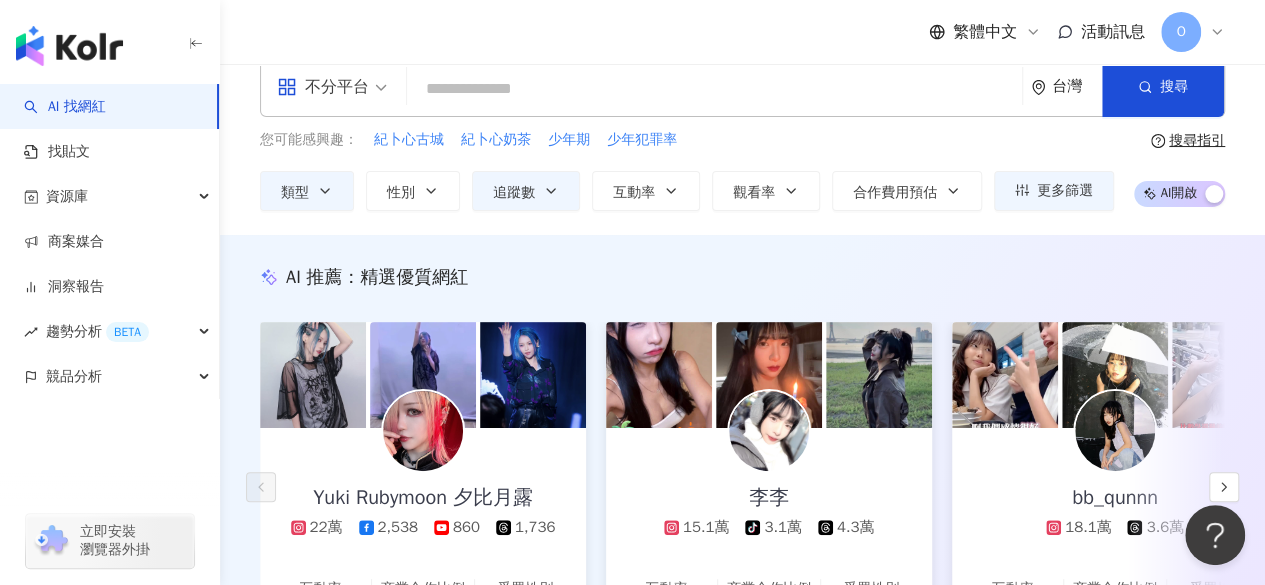 scroll, scrollTop: 0, scrollLeft: 0, axis: both 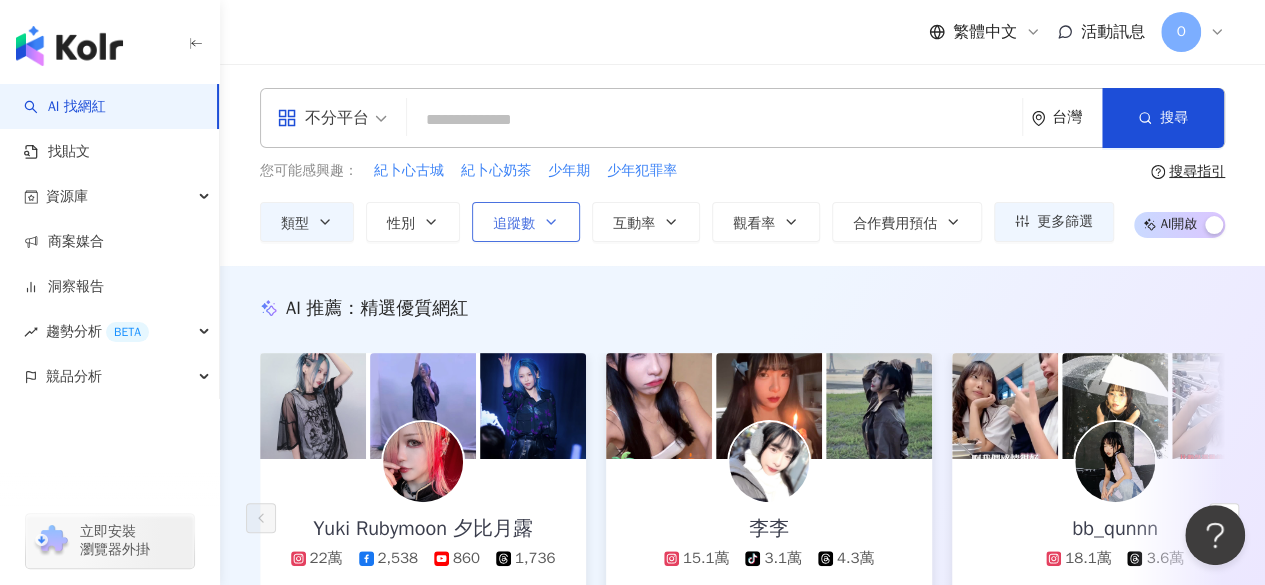 click 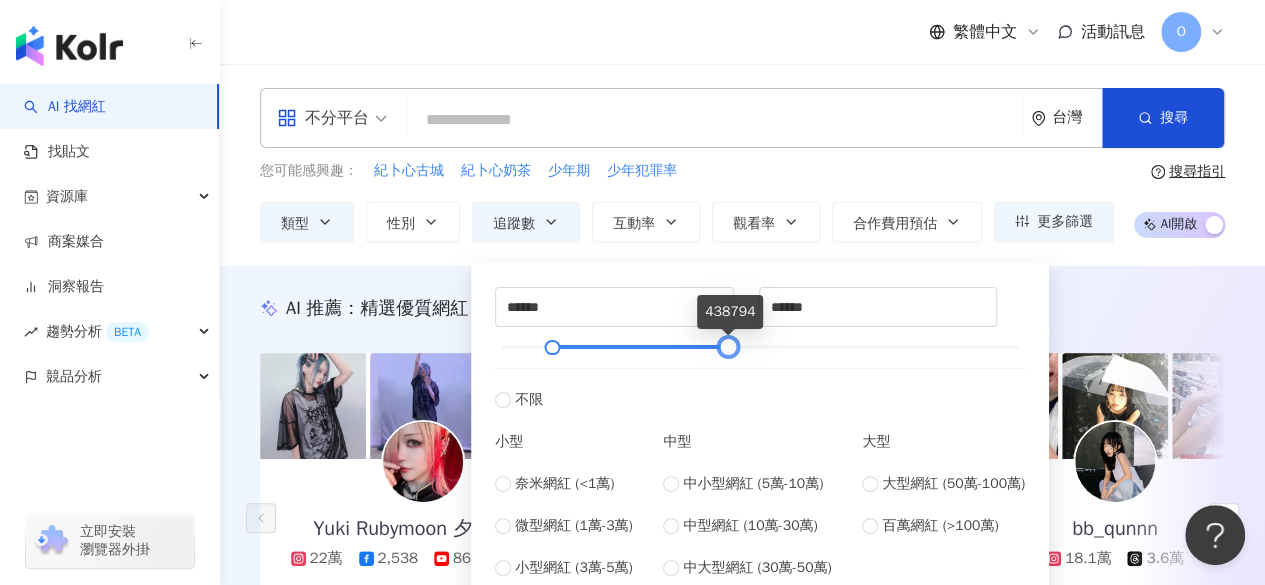 type on "******" 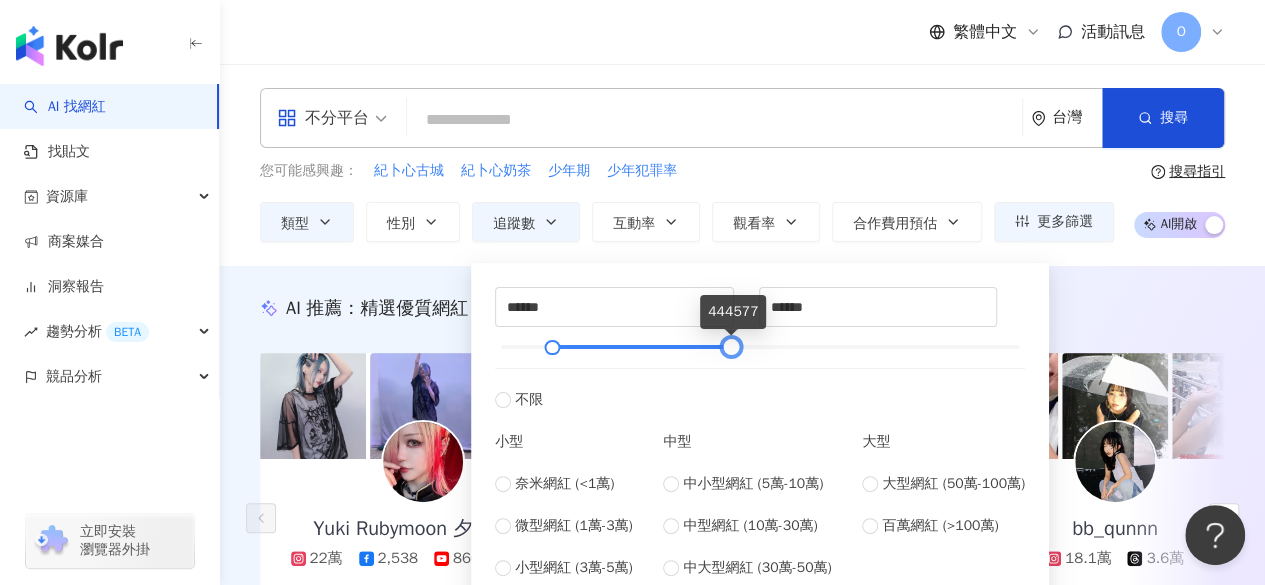 drag, startPoint x: 655, startPoint y: 343, endPoint x: 730, endPoint y: 360, distance: 76.902534 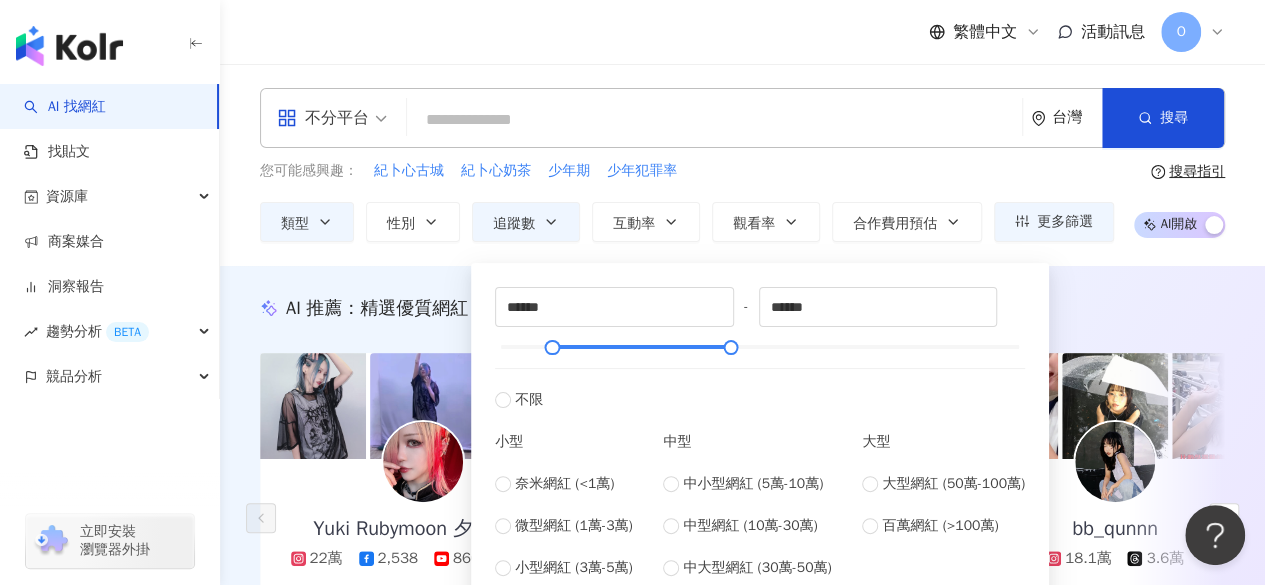 click on "AI 推薦 ： 精選優質網紅" at bounding box center (742, 308) 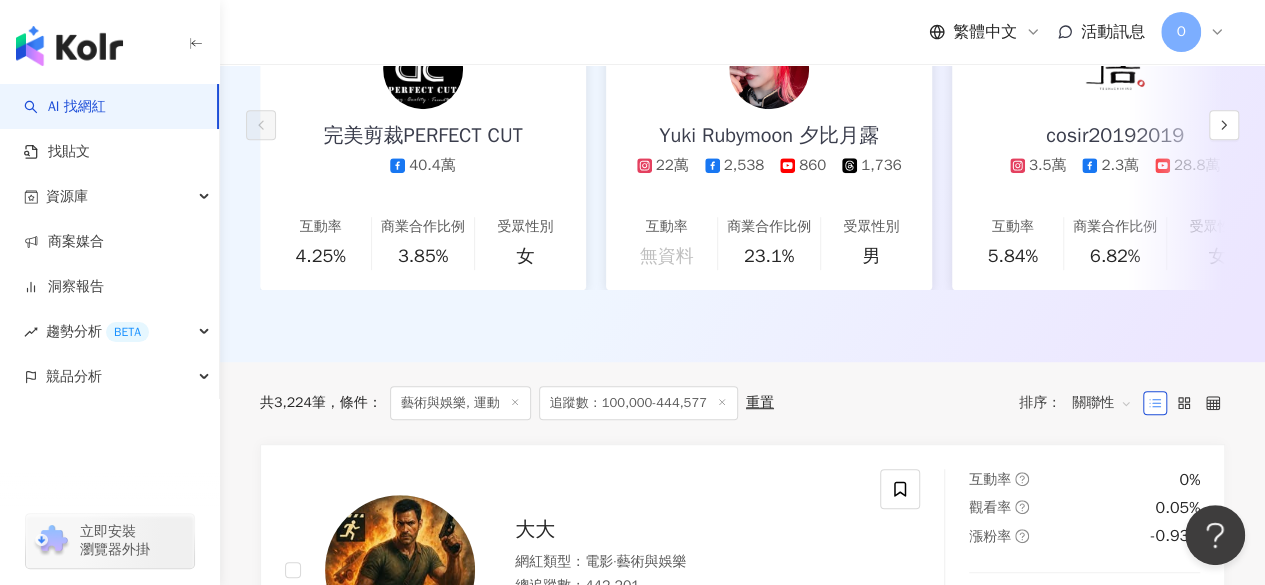 scroll, scrollTop: 0, scrollLeft: 0, axis: both 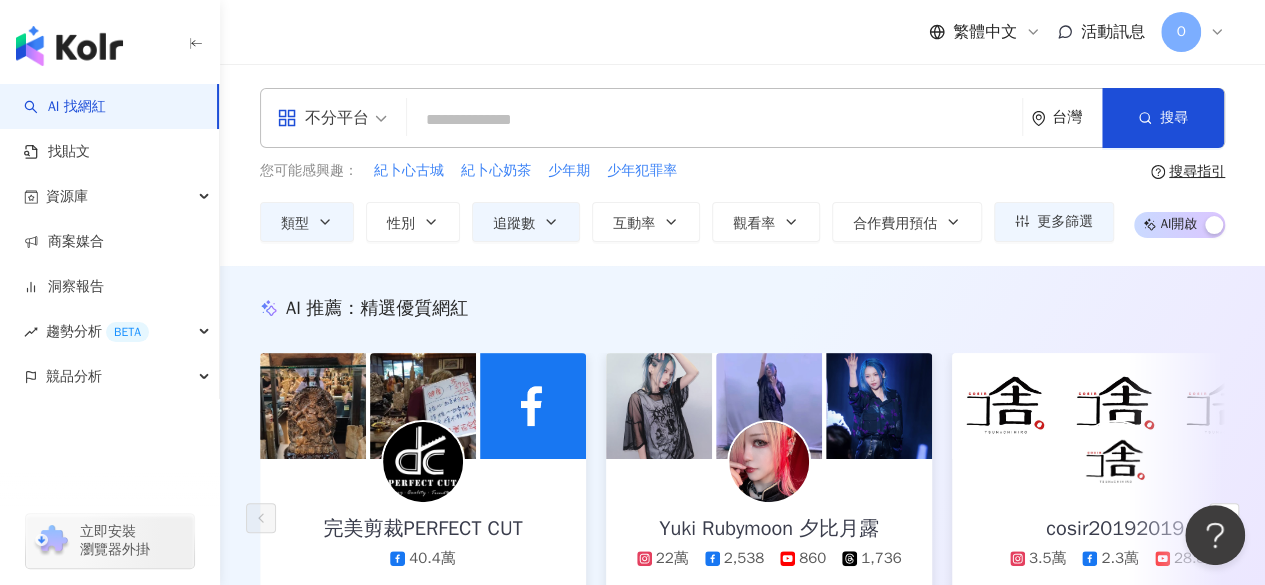 click on "不分平台 台灣 搜尋 您可能感興趣： 紀卜心古城  紀卜心奶茶  少年期  少年犯罪率  類型 性別 追蹤數 互動率 觀看率 合作費用預估  更多篩選 %  -  % 不限 10% 以下 10%~50% 50%~200% 200% 以上 %  -  % 不限 5% 以下 5%~20% 20% 以上 ******  -  ****** 不限 小型 奈米網紅 (<1萬) 微型網紅 (1萬-3萬) 小型網紅 (3萬-5萬) 中型 中小型網紅 (5萬-10萬) 中型網紅 (10萬-30萬) 中大型網紅 (30萬-50萬) 大型 大型網紅 (50萬-100萬) 百萬網紅 (>100萬) 搜尋指引 AI  開啟 AI  關閉" at bounding box center (742, 165) 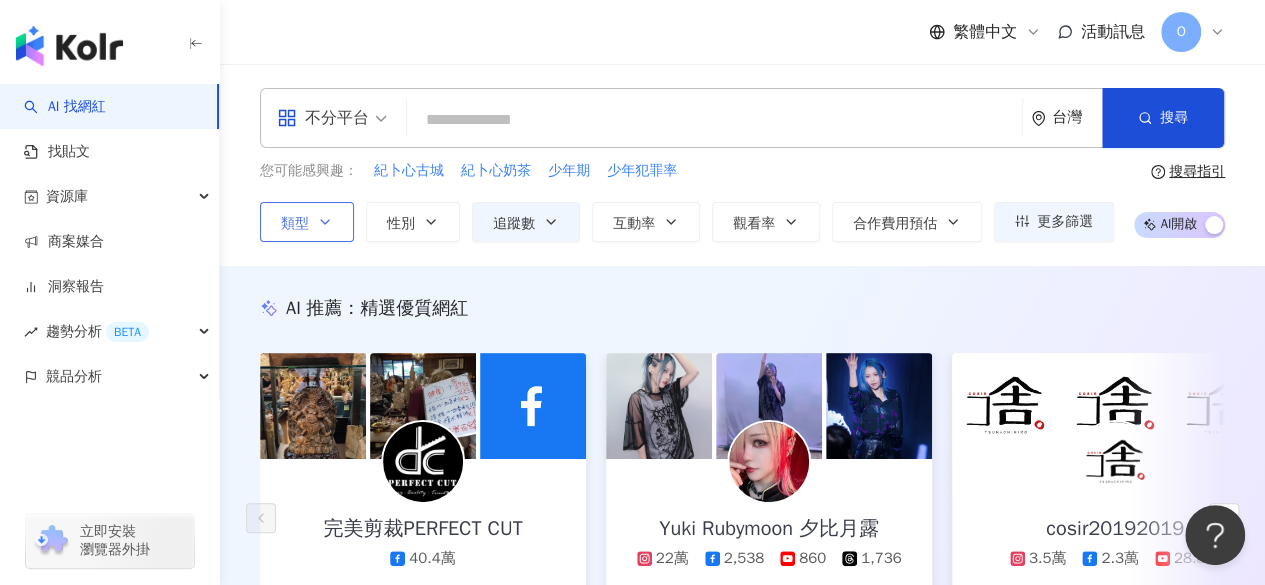 click 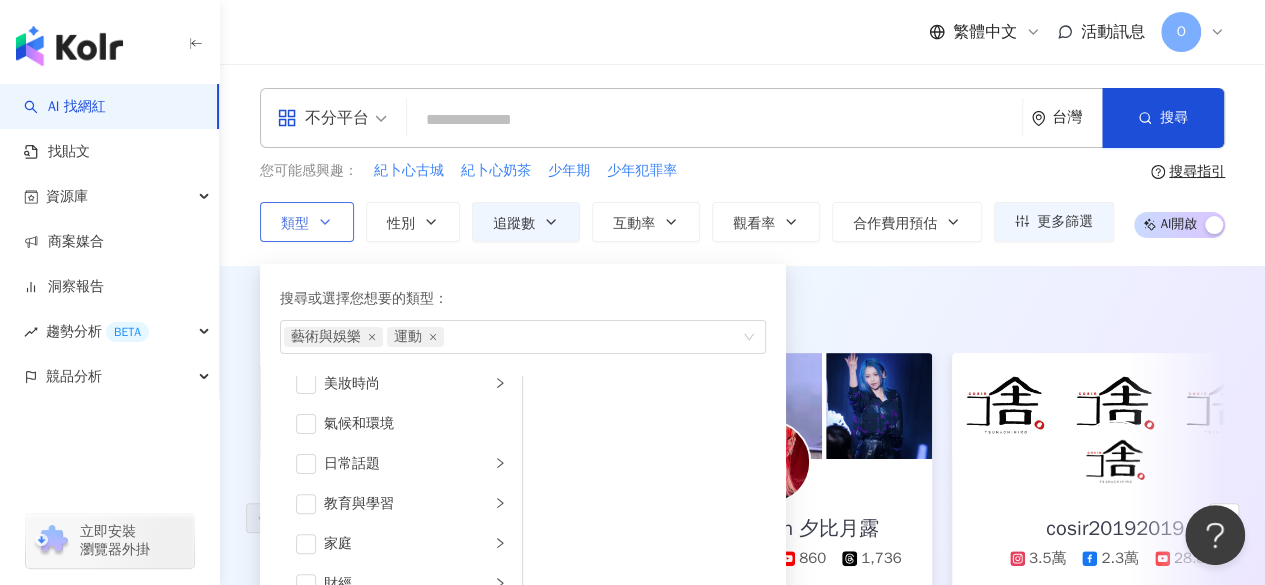 scroll, scrollTop: 100, scrollLeft: 0, axis: vertical 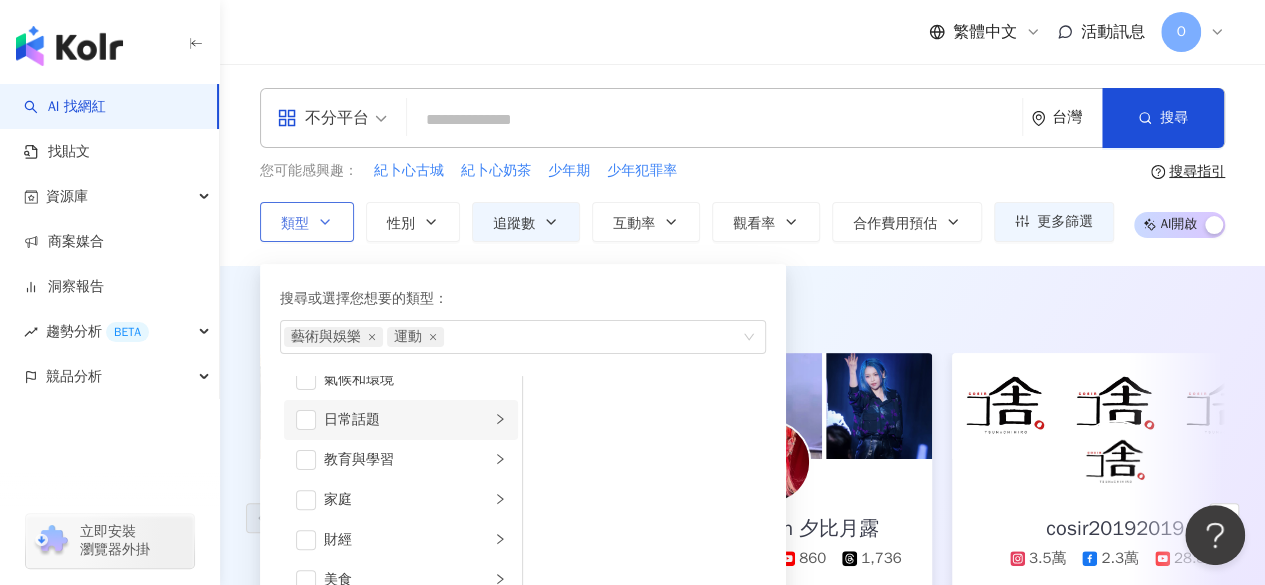 click on "日常話題" at bounding box center (401, 420) 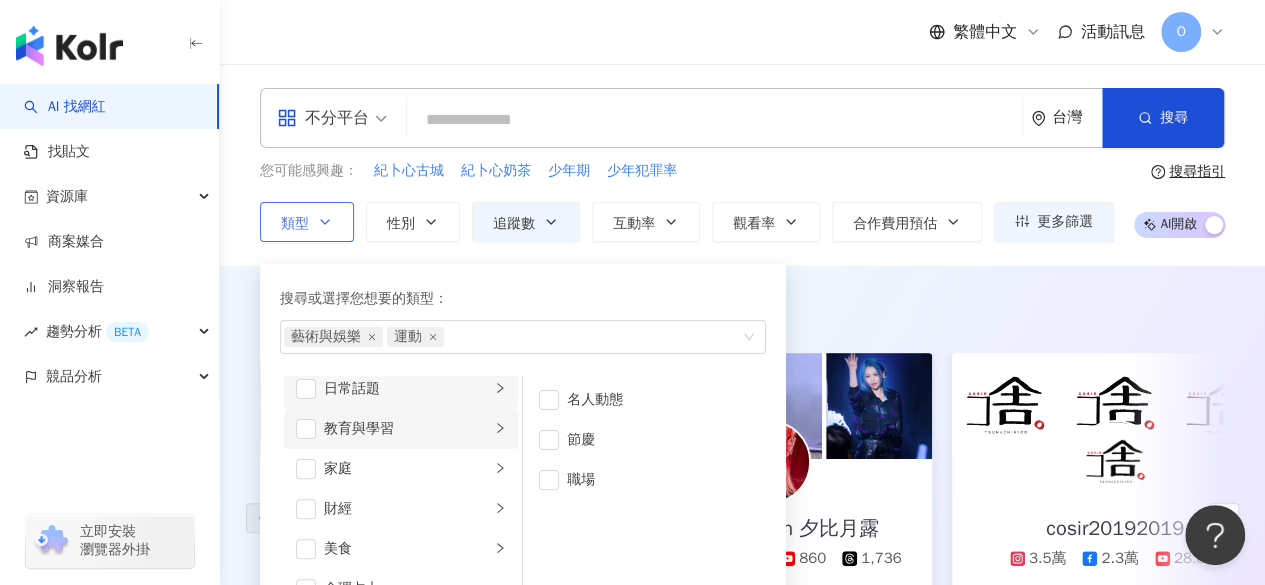 scroll, scrollTop: 100, scrollLeft: 0, axis: vertical 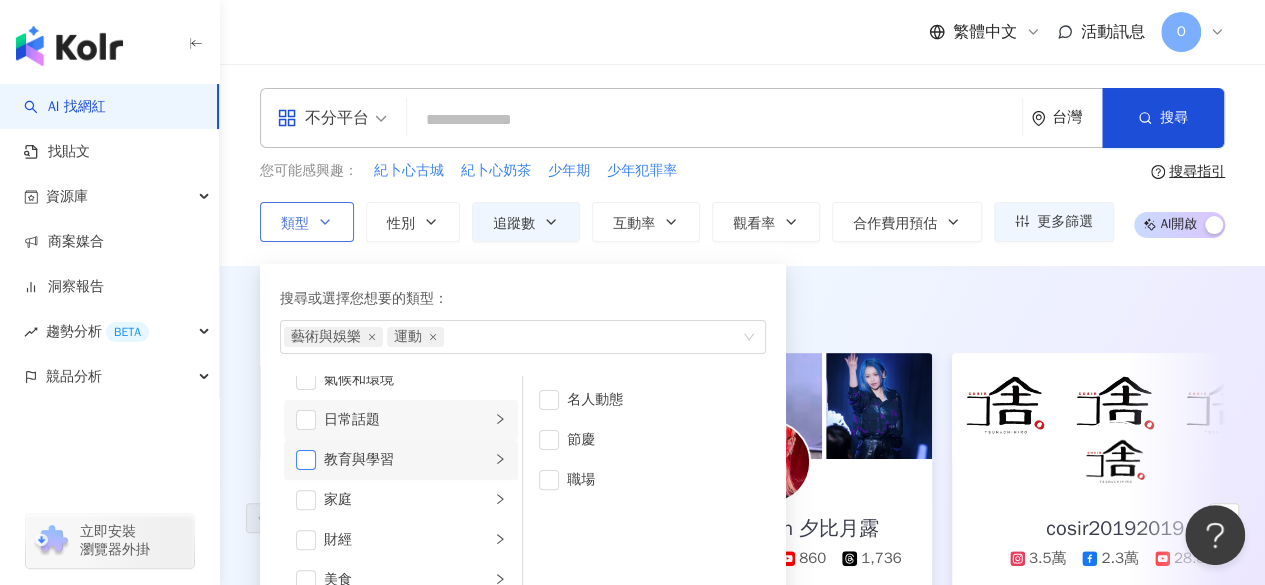 click at bounding box center (306, 460) 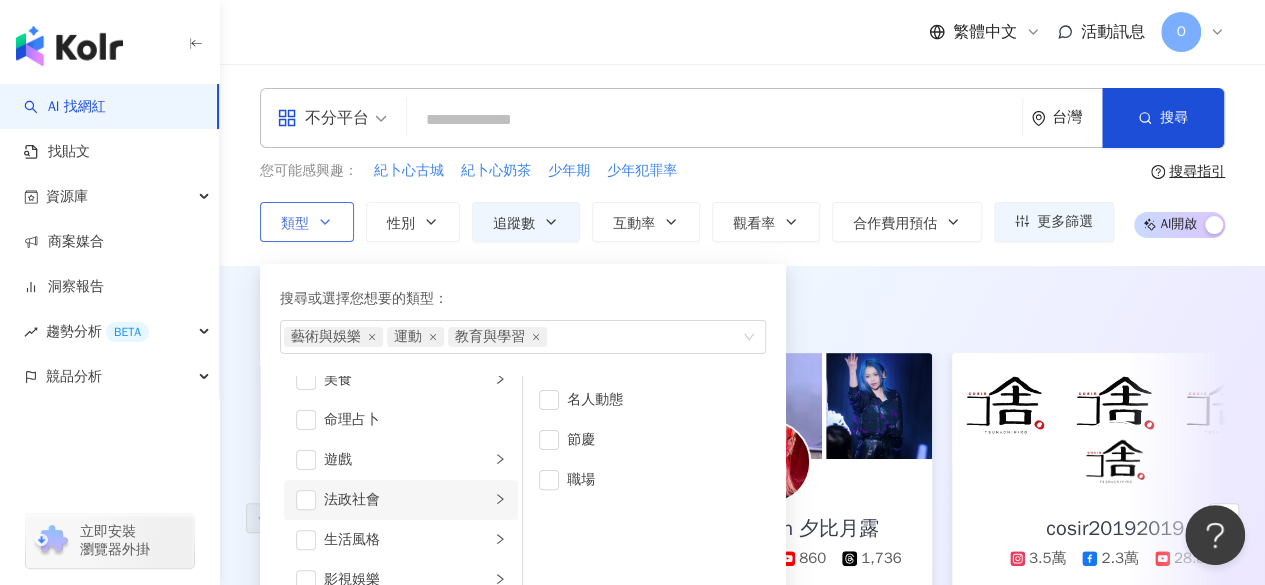 scroll, scrollTop: 400, scrollLeft: 0, axis: vertical 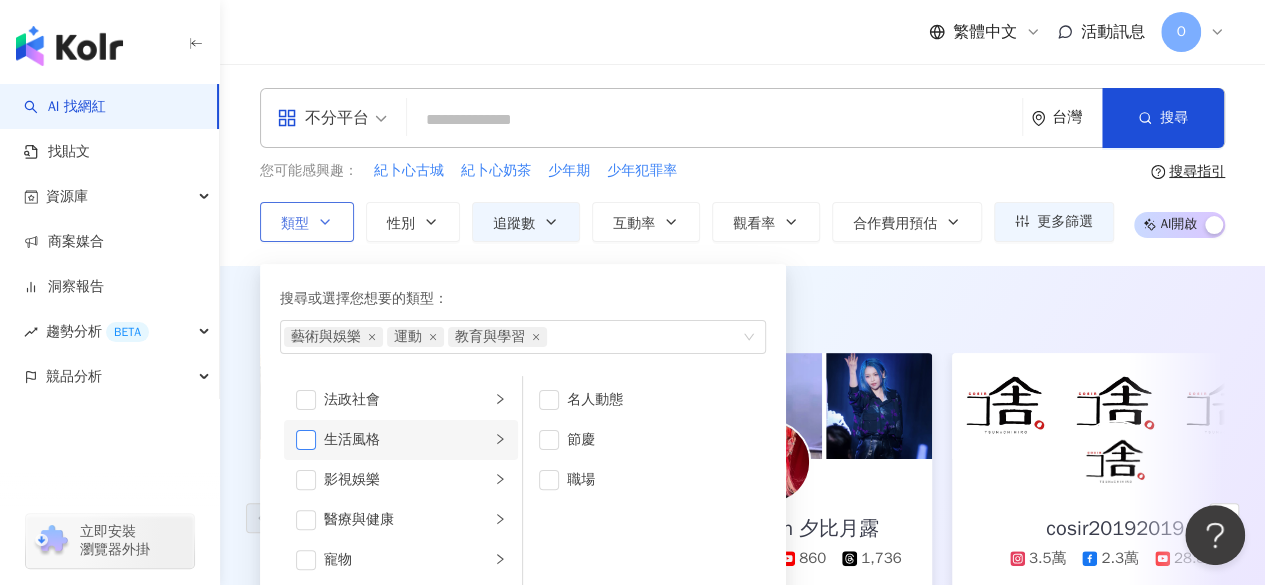 click at bounding box center (306, 440) 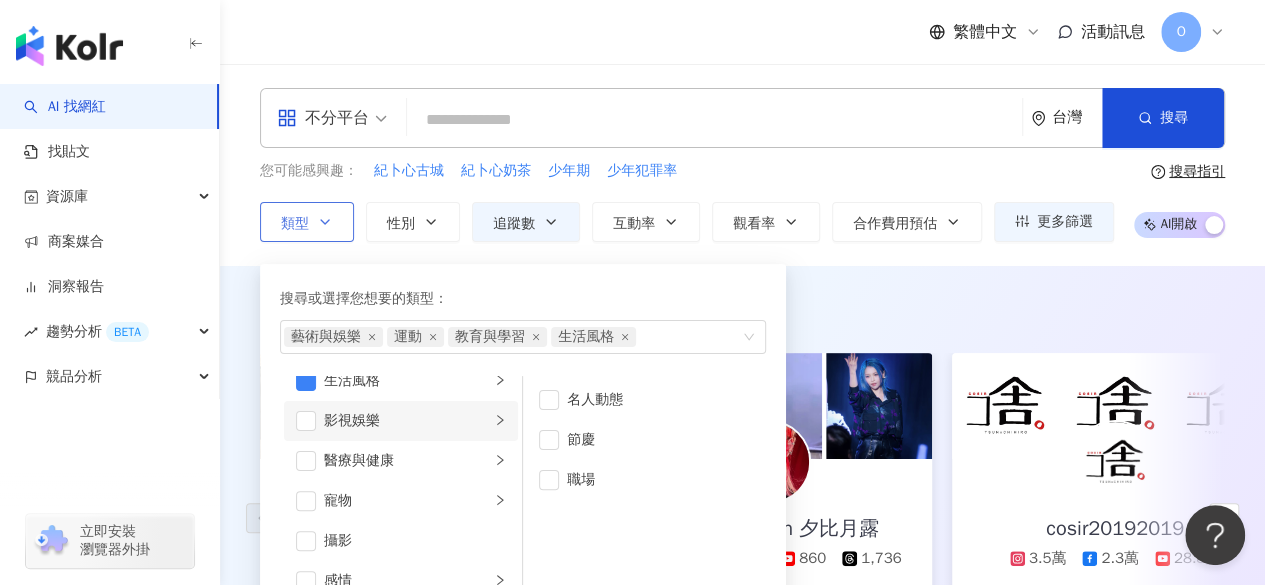 scroll, scrollTop: 500, scrollLeft: 0, axis: vertical 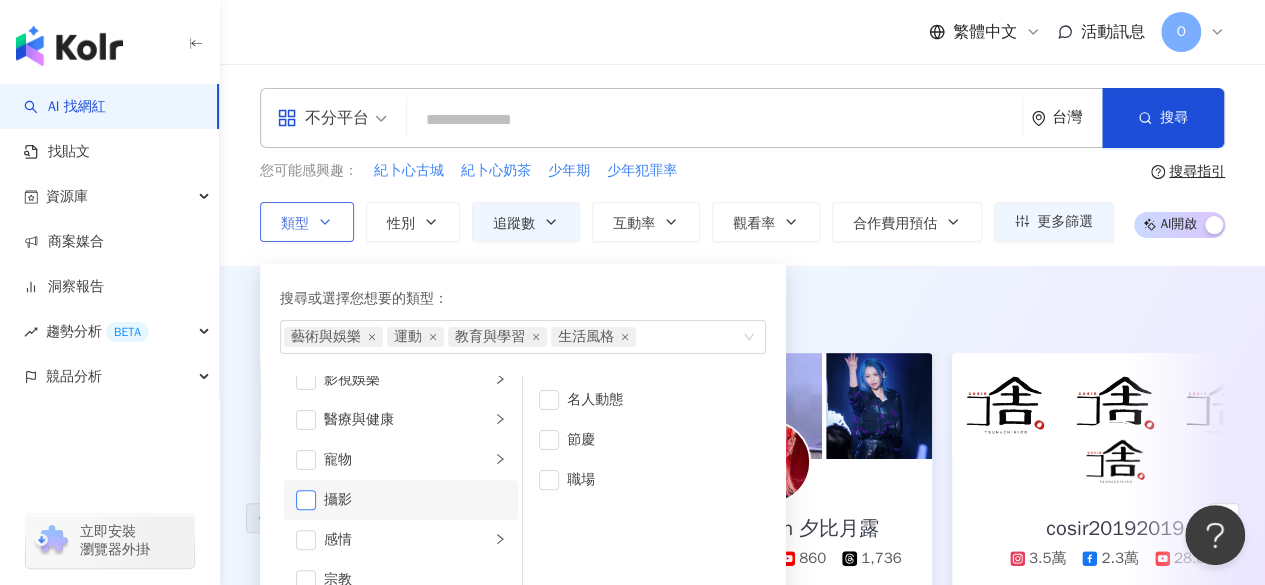 click at bounding box center (306, 500) 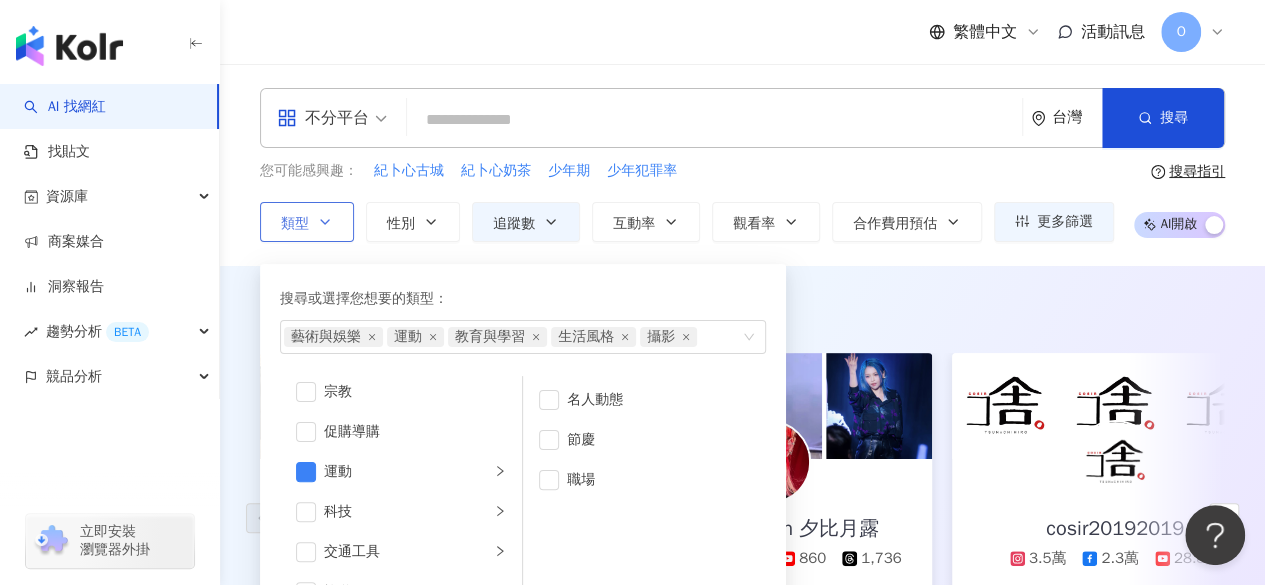 scroll, scrollTop: 692, scrollLeft: 0, axis: vertical 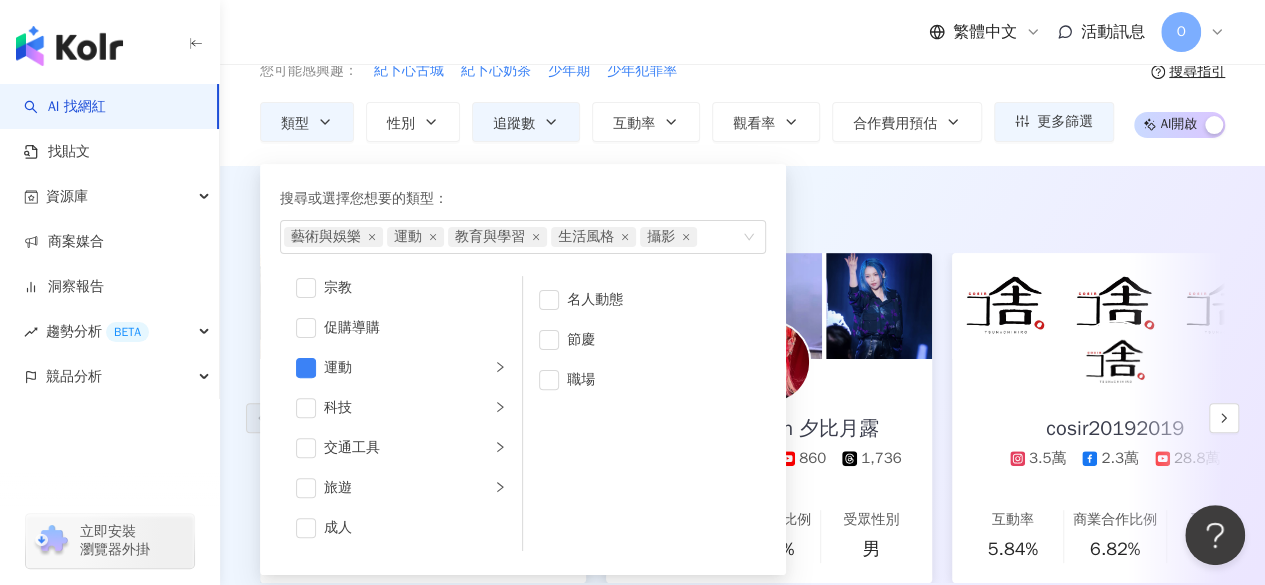 click on "AI 推薦 ： 精選優質網紅 完美剪裁PERFECT CUT 40.4萬 互動率 4.25% 商業合作比例 3.85% 受眾性別 女 Yuki Rubymoon 夕比月露 22萬 2,538 860 1,736 互動率 無資料 商業合作比例 23.1% 受眾性別 男 cosir20192019 3.5萬 2.3萬 28.8萬 互動率 5.84% 商業合作比例 6.82% 受眾性別 女 李侑真 10萬 4.4萬 13.4萬 tiktok-icon 5.2萬 1.1萬 互動率 1.69% 商業合作比例 18.4% 受眾性別 女 李李 15.1萬 tiktok-icon 3.1萬 4.3萬 互動率 40.4% 商業合作比例 10% 受眾性別 男 bb_qunnn 18.1萬 3.6萬 互動率 32% 商業合作比例 21.7% 受眾性別 男 kpop_store_story 14.7萬 3.9萬 互動率 37.1% 商業合作比例 12.1% 受眾性別 女 ?吳佳諭ㄩˋaka.飛飛珍妮絲? 11.2萬 4,246 11.2萬 3.1萬 互動率 14.2% 商業合作比例 40% 受眾性別 男 莊智淵 12.2萬 21.6萬 7.4萬 互動率 11.1% 商業合作比例 25% 受眾性別 女 JOEYKAOTYK 10.2萬 1,469 17.2萬 2.4萬 2.3萬 互動率 0.18% 商業合作比例 25.4% 受眾性別 男" at bounding box center [742, 414] 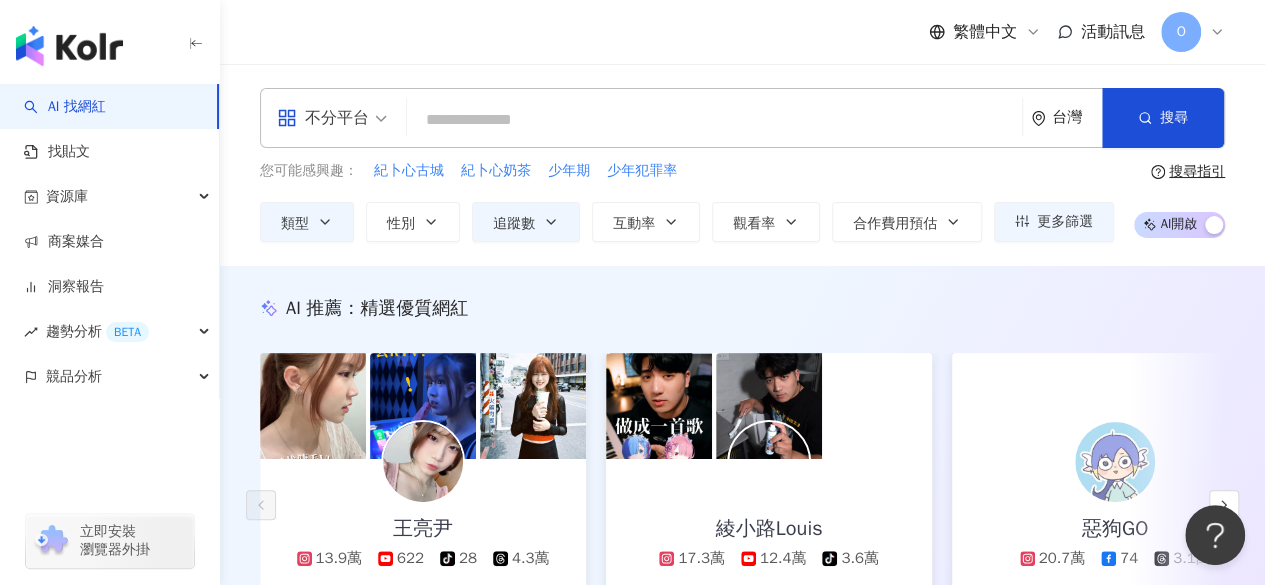 scroll, scrollTop: 200, scrollLeft: 0, axis: vertical 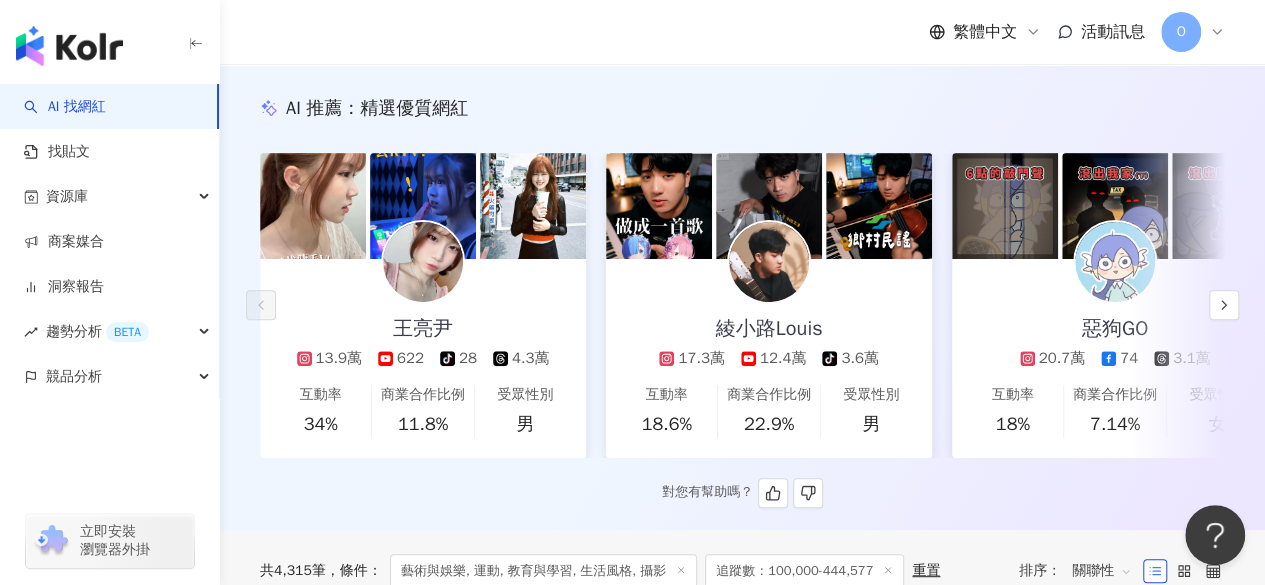 click at bounding box center [769, 262] 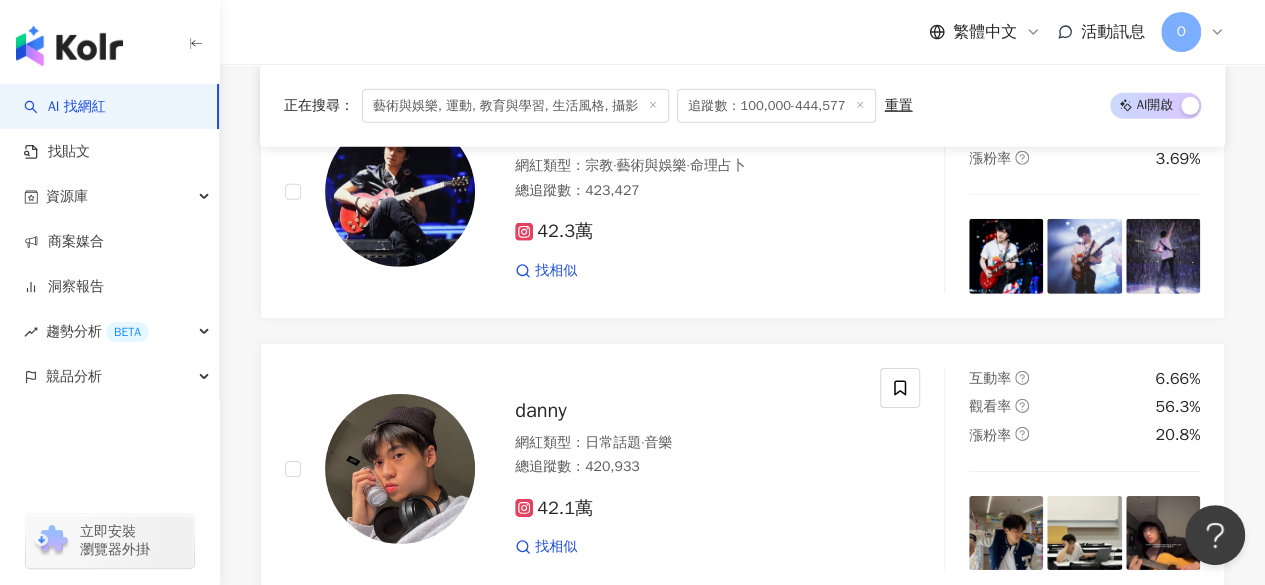 scroll, scrollTop: 3200, scrollLeft: 0, axis: vertical 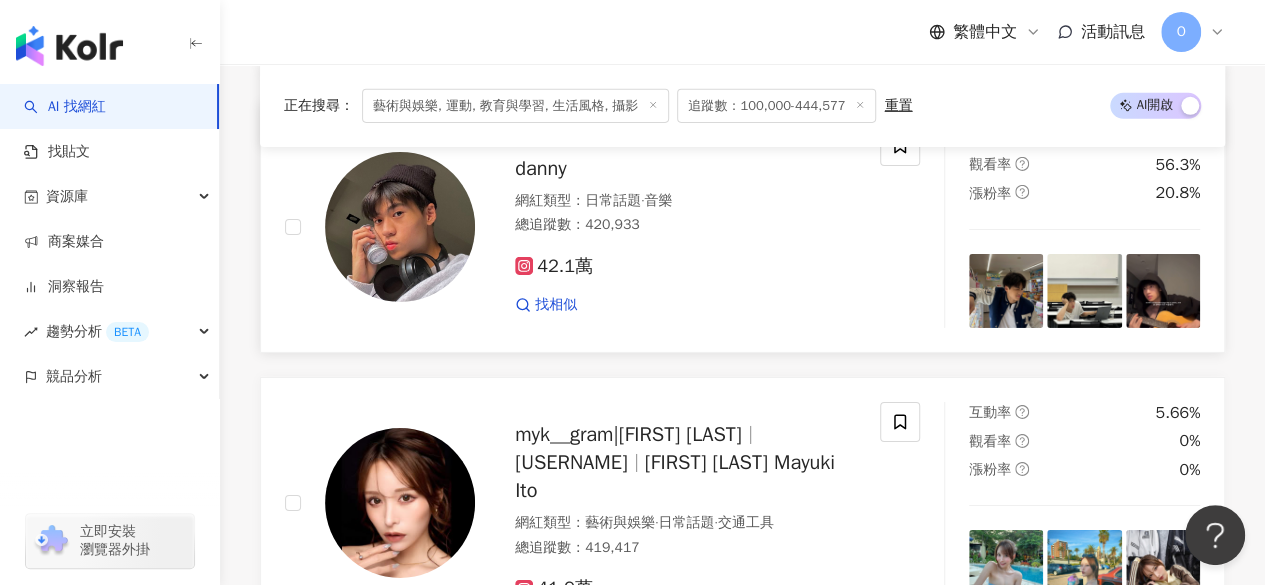 click at bounding box center [400, 227] 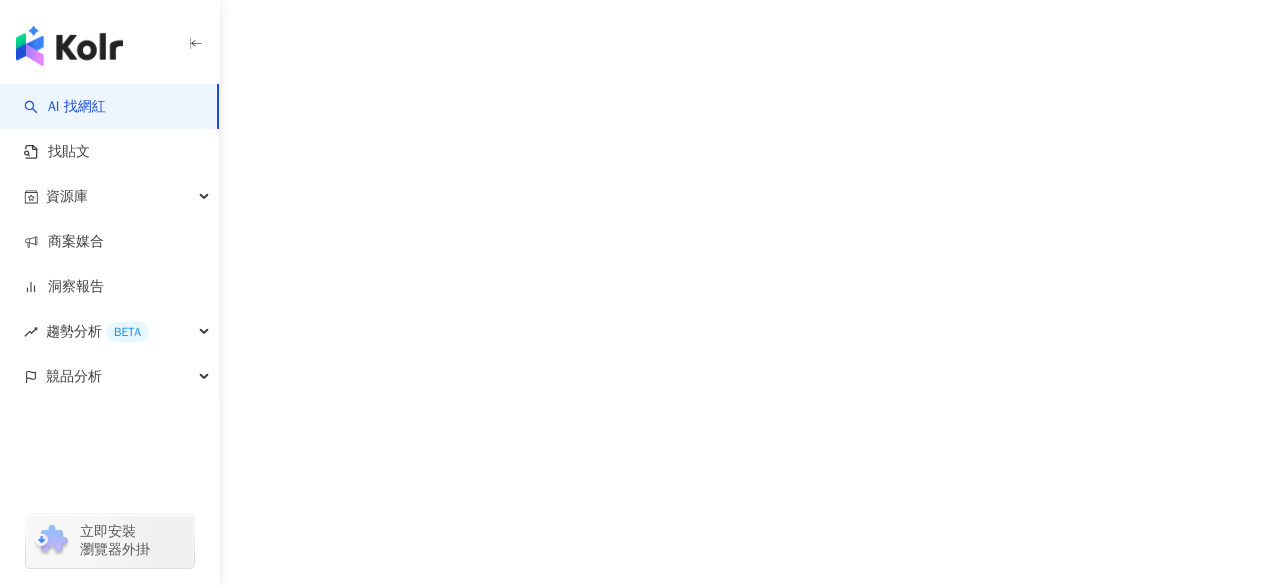scroll, scrollTop: 0, scrollLeft: 0, axis: both 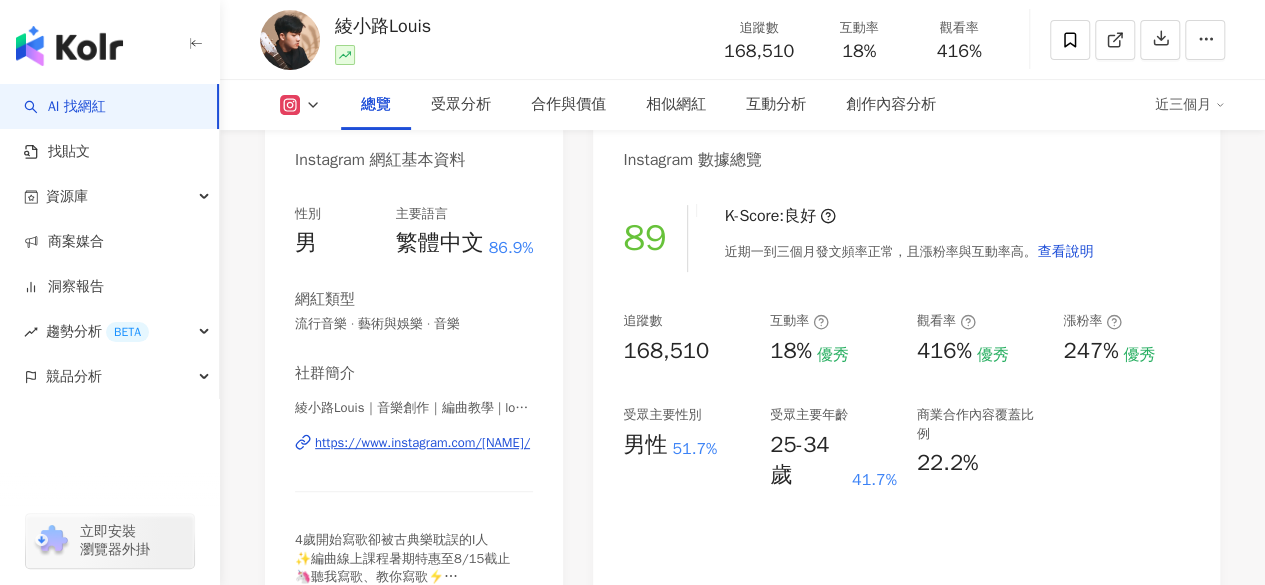 click on "https://www.instagram.com/louis._.0308/" at bounding box center (422, 443) 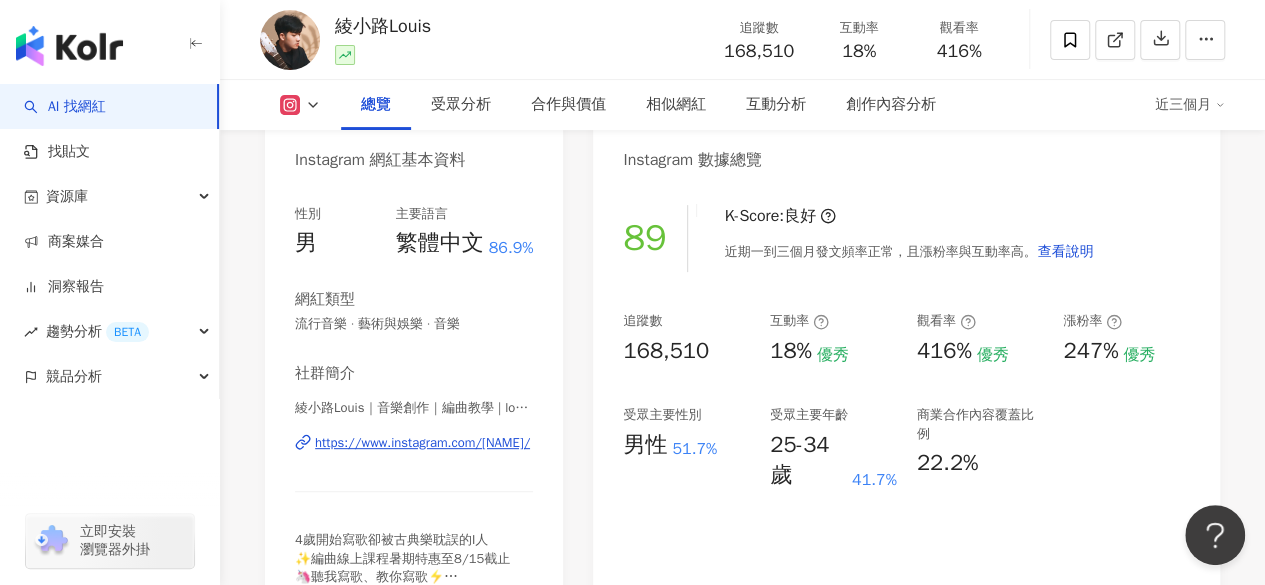 scroll, scrollTop: 0, scrollLeft: 0, axis: both 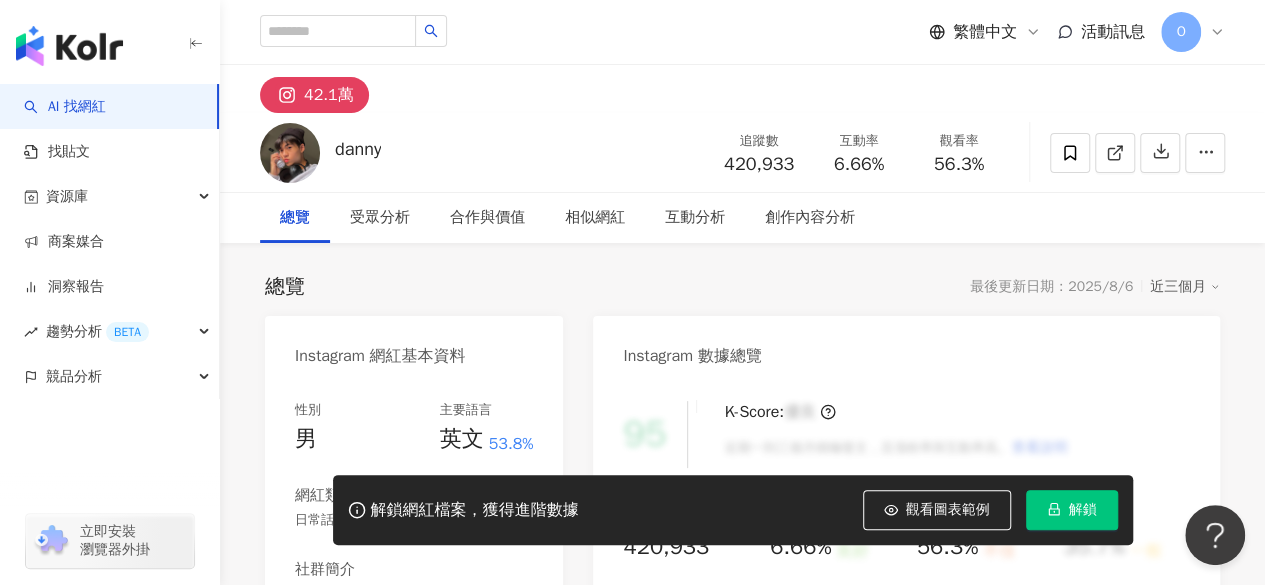 click on "https://www.instagram.com/[USERNAME]/" at bounding box center [424, 639] 